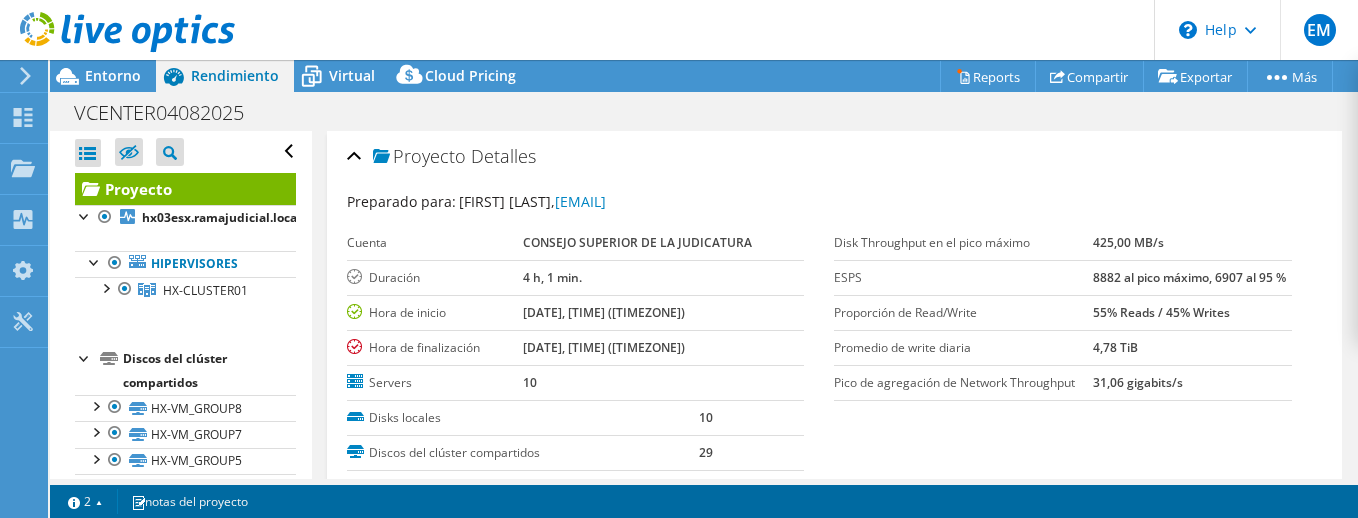 select on "USD" 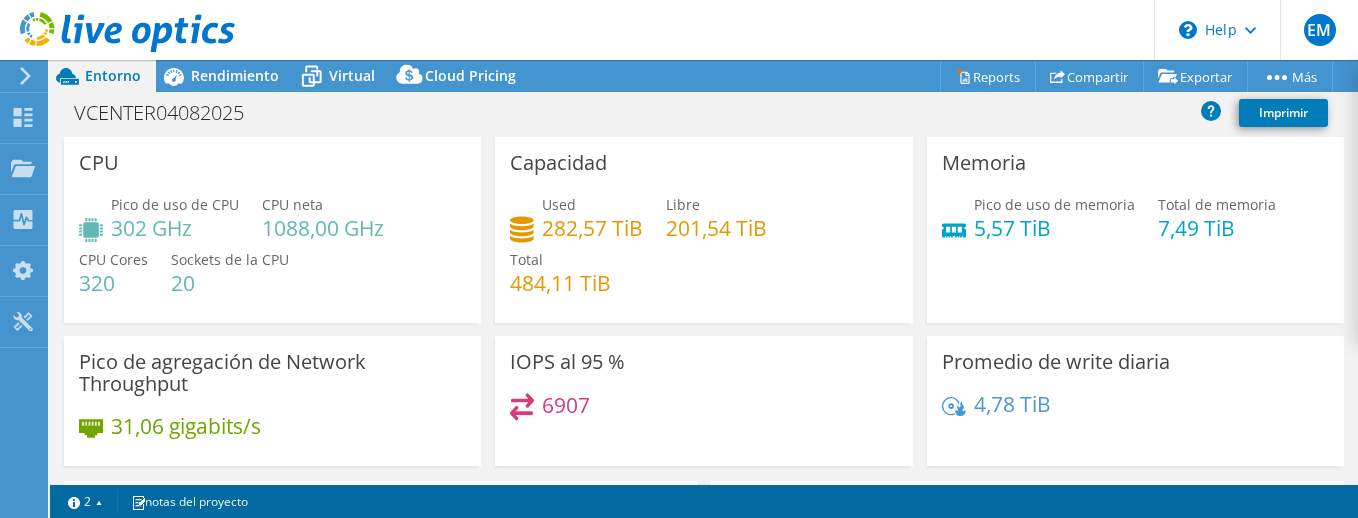 select on "USD" 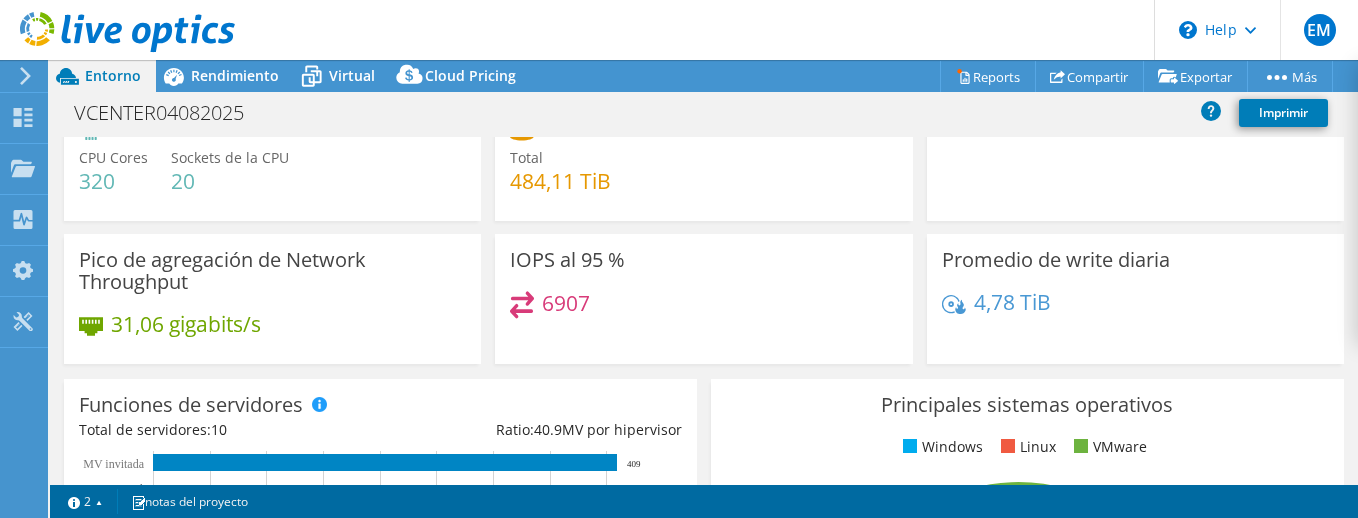 scroll, scrollTop: 0, scrollLeft: 0, axis: both 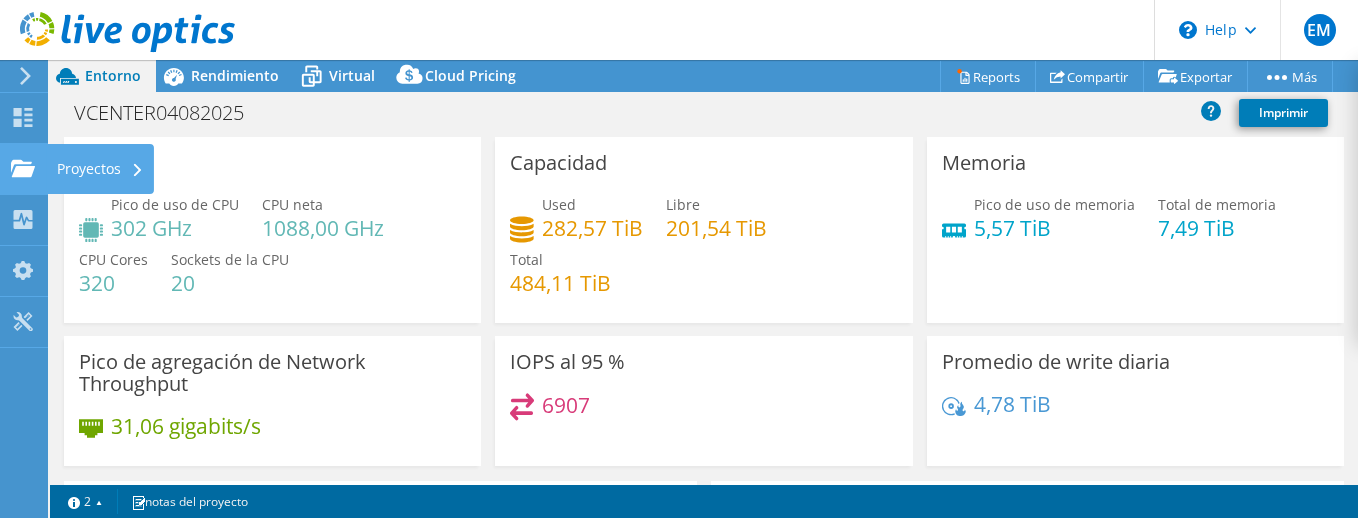click on "Proyectos" at bounding box center [100, 169] 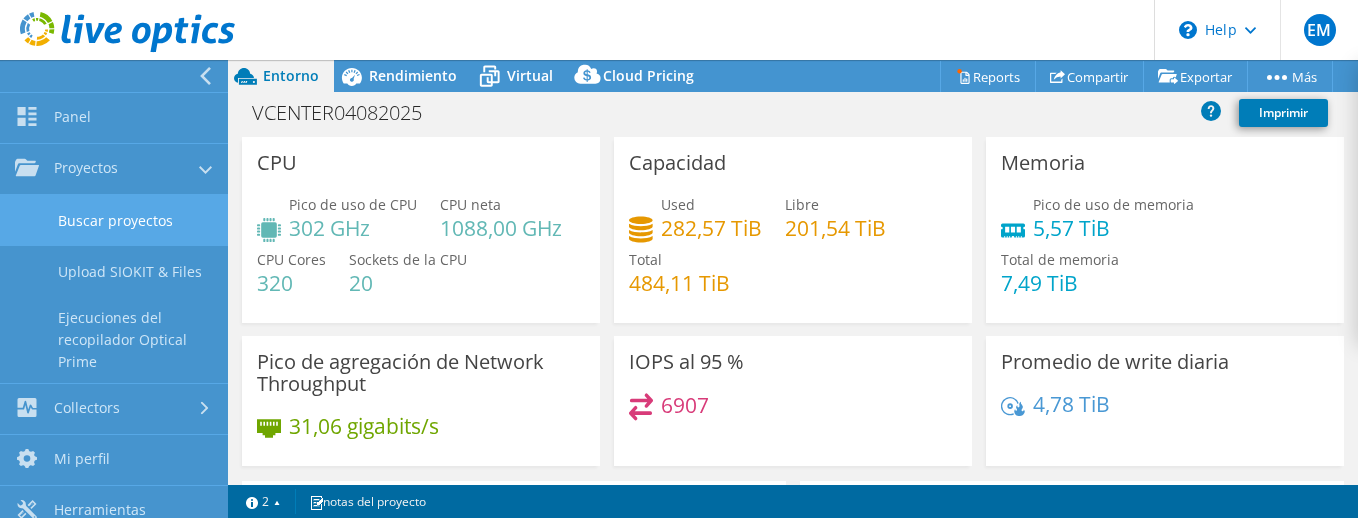 click on "Buscar proyectos" at bounding box center [114, 220] 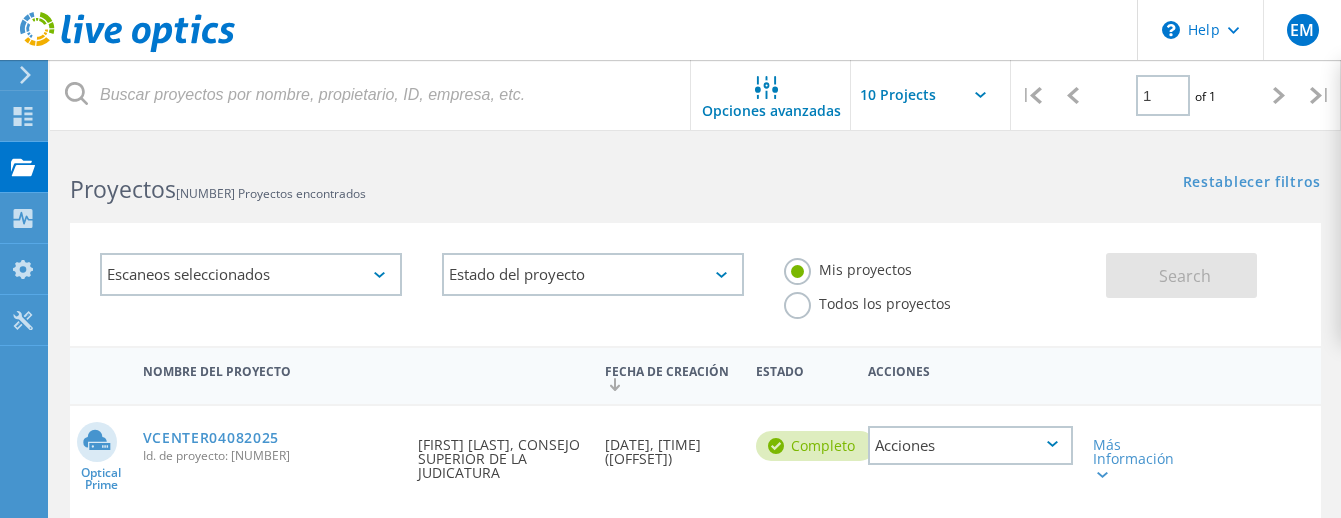scroll, scrollTop: 0, scrollLeft: 0, axis: both 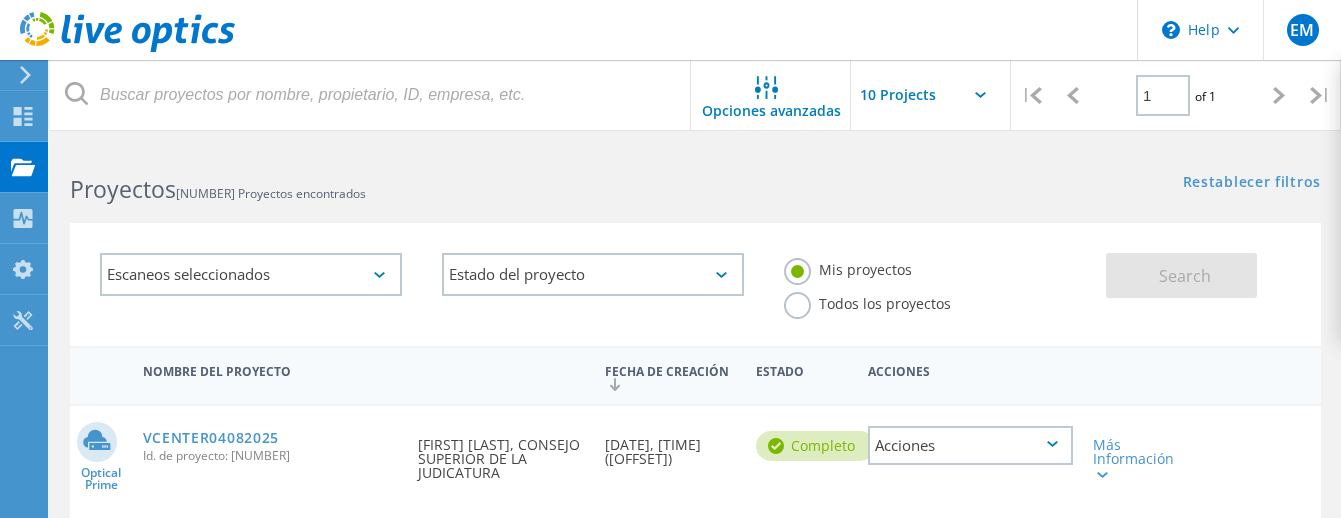 click on "Acciones" 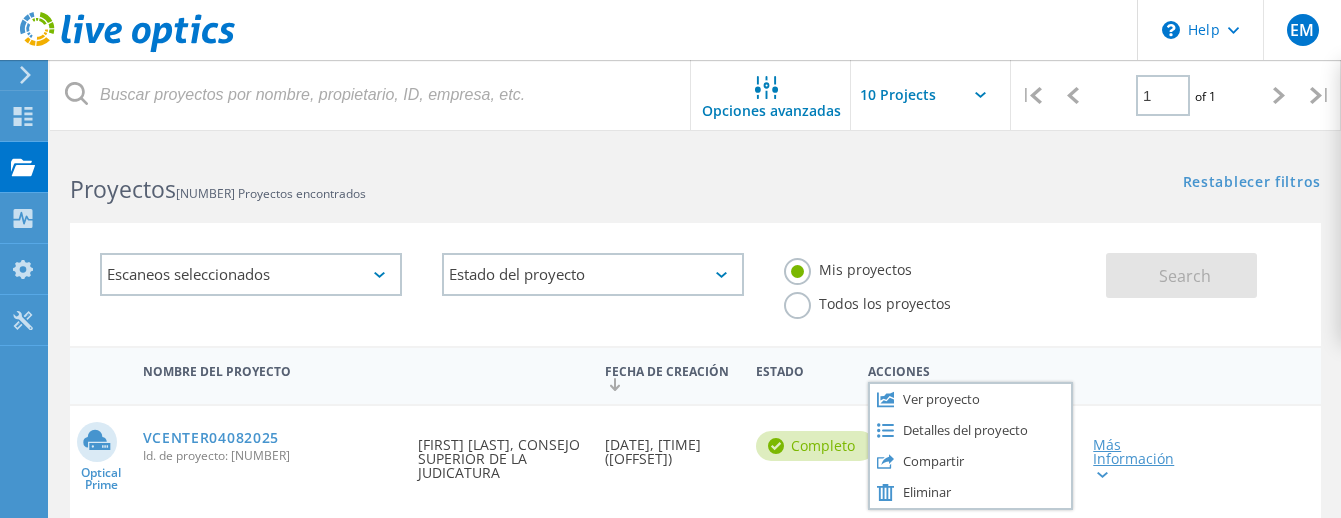click on "Más Información" 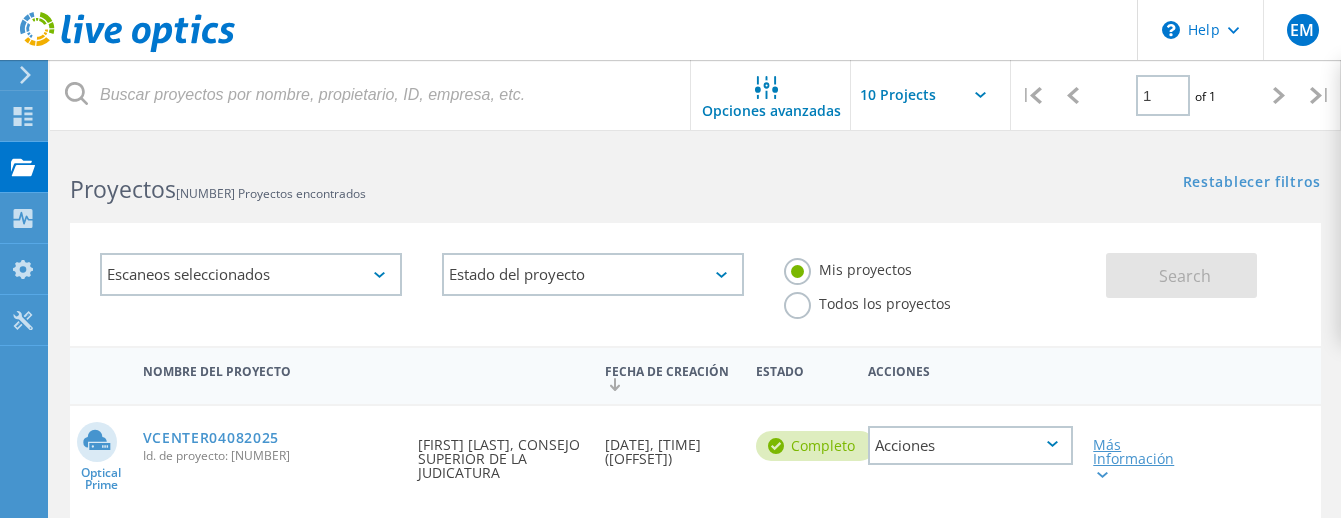 click on "Más Información" 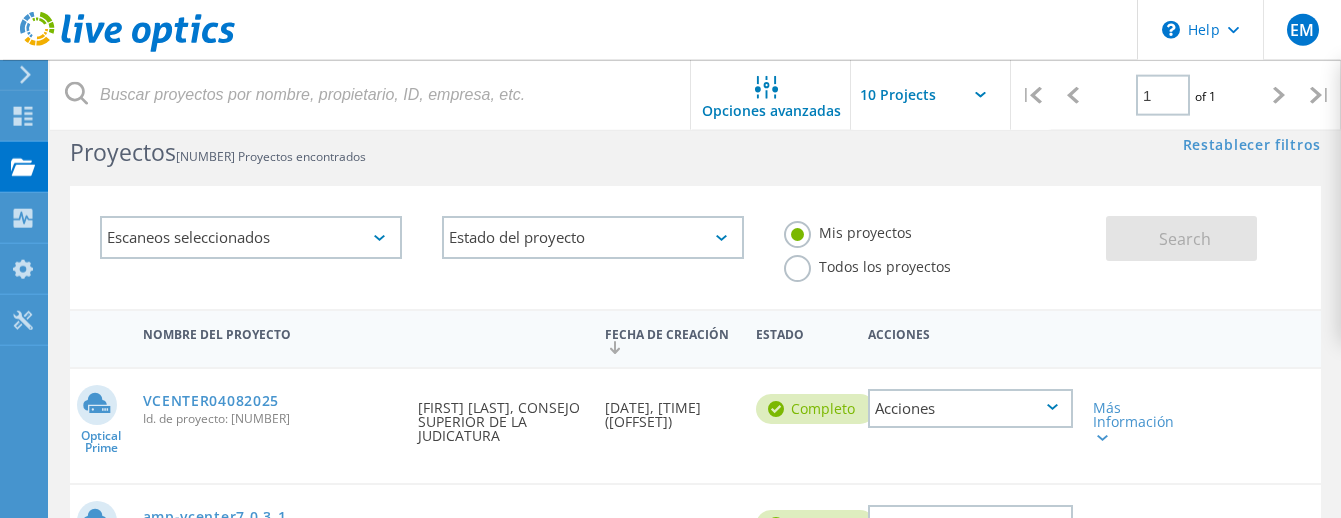 scroll, scrollTop: 40, scrollLeft: 0, axis: vertical 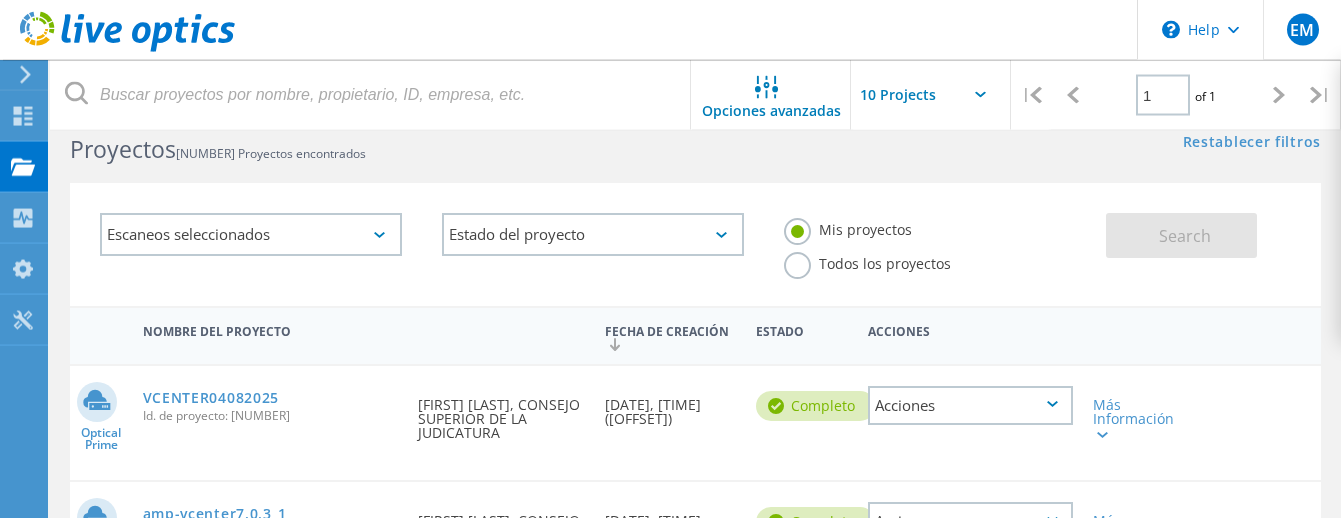 click 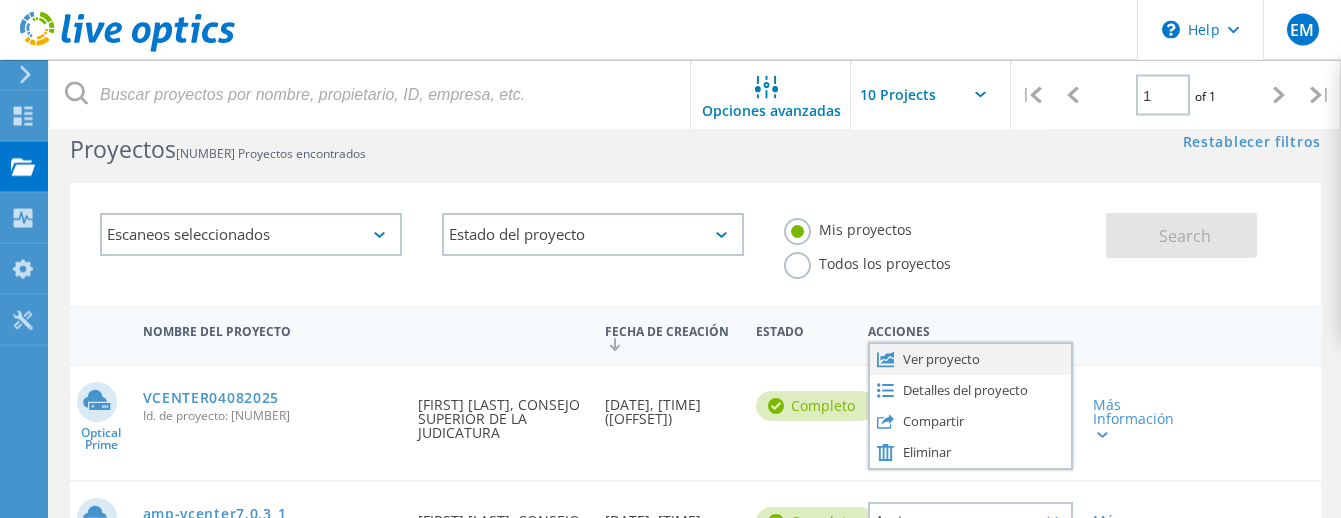 click on "Ver proyecto" 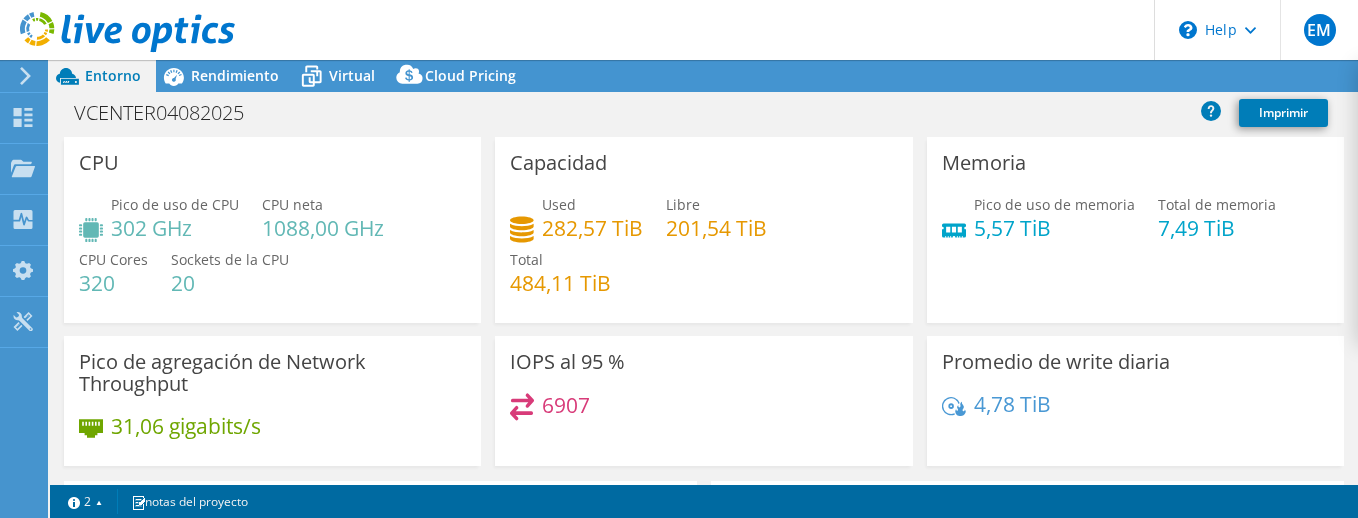 select on "USD" 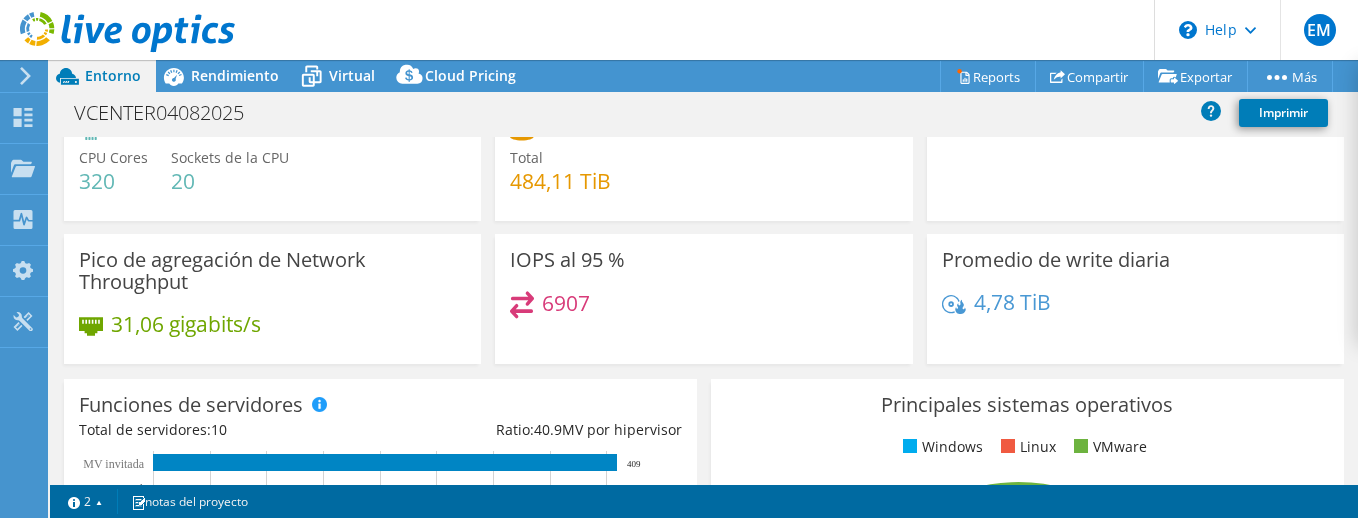 scroll, scrollTop: 0, scrollLeft: 0, axis: both 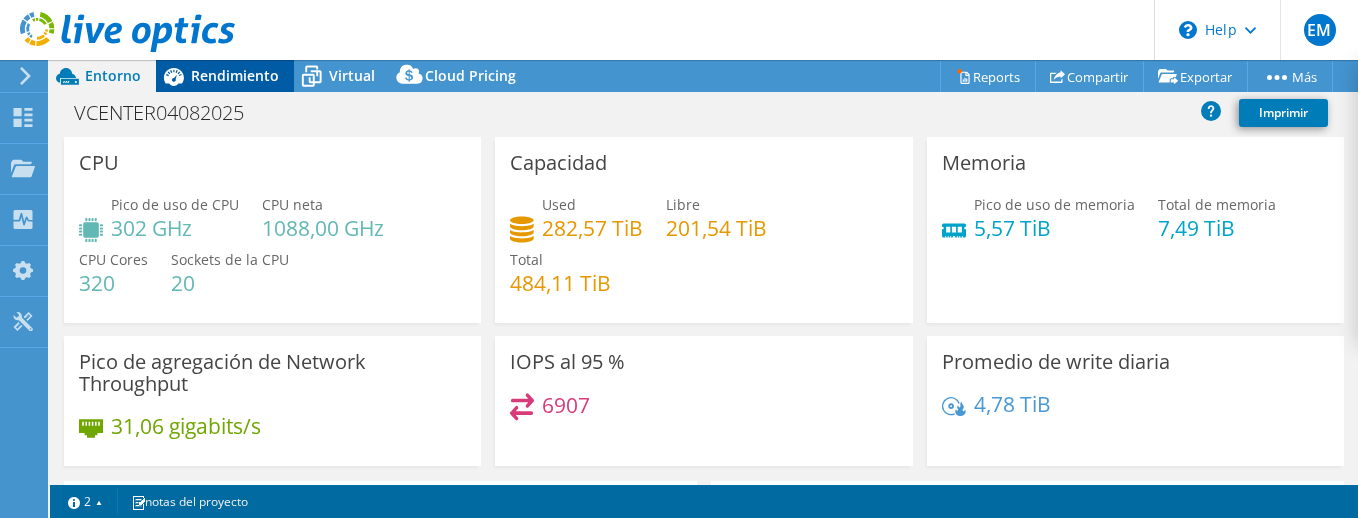 click on "Rendimiento" at bounding box center [235, 75] 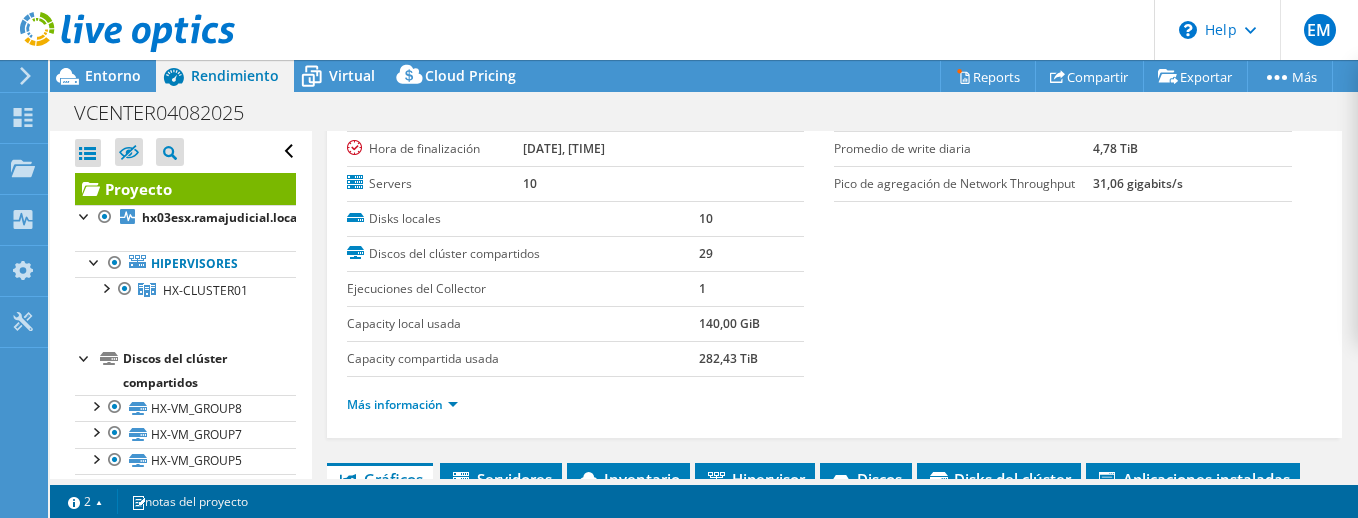 scroll, scrollTop: 0, scrollLeft: 0, axis: both 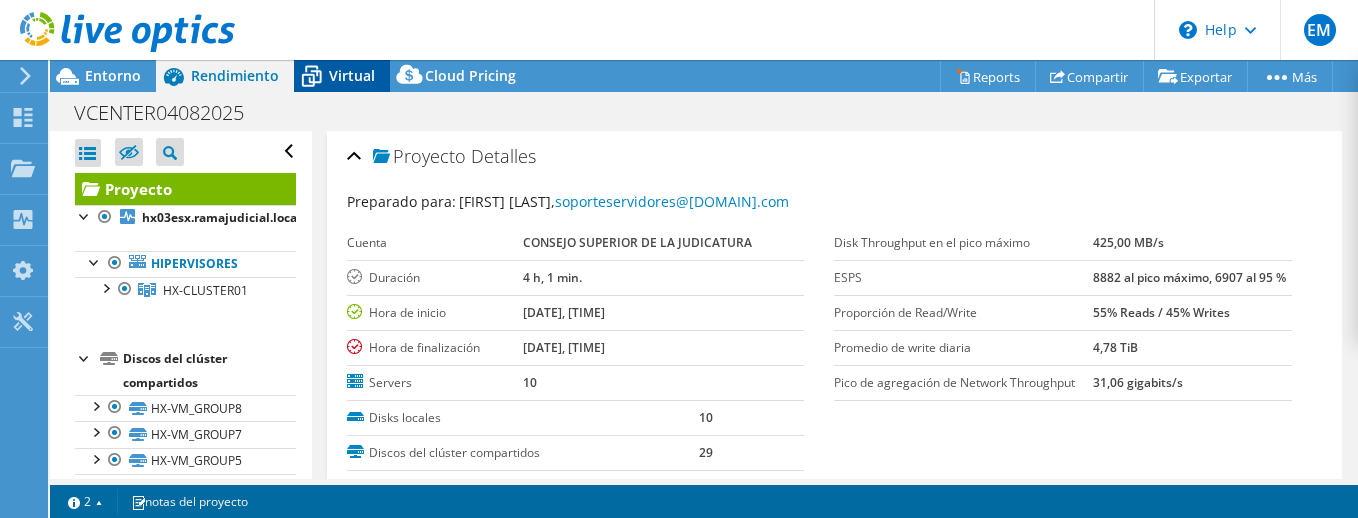 click on "Virtual" at bounding box center [352, 75] 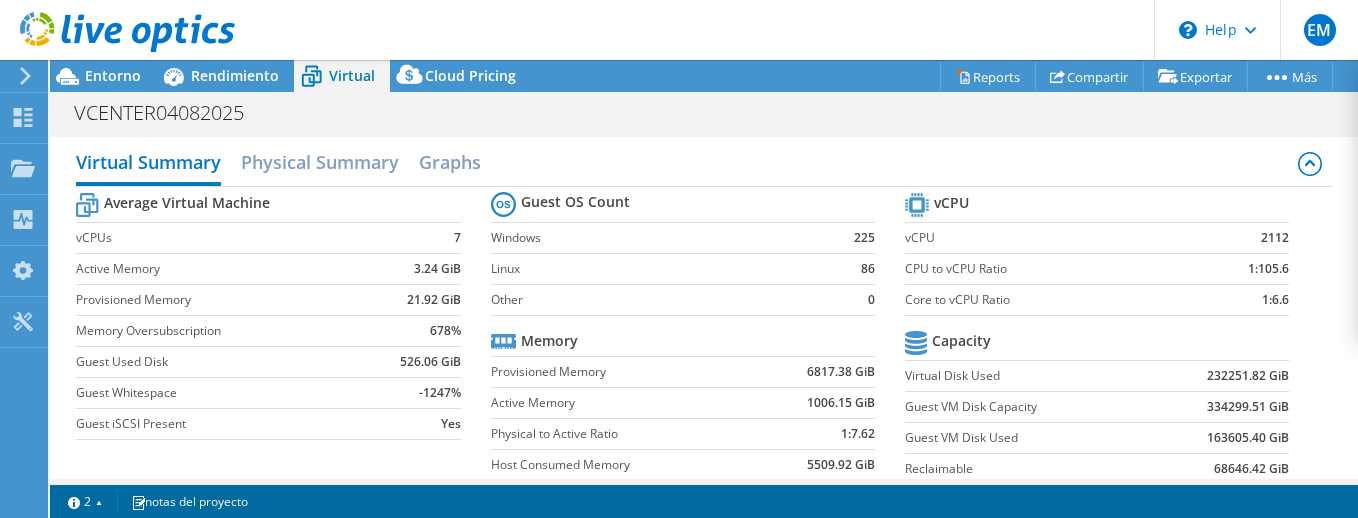 scroll, scrollTop: 0, scrollLeft: 0, axis: both 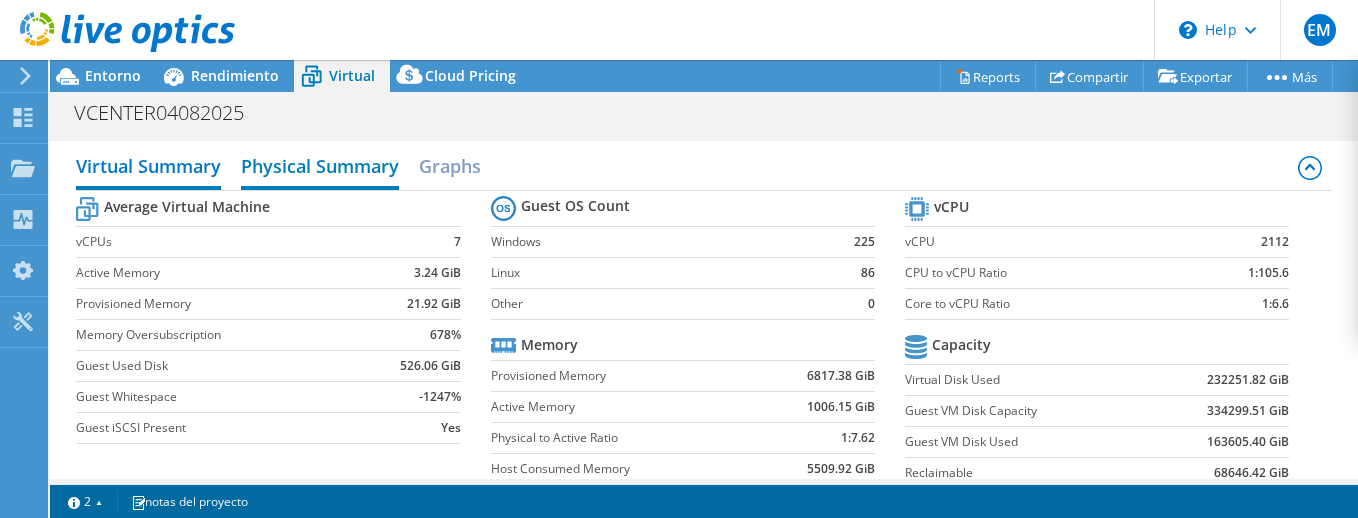 click on "Physical Summary" at bounding box center [320, 168] 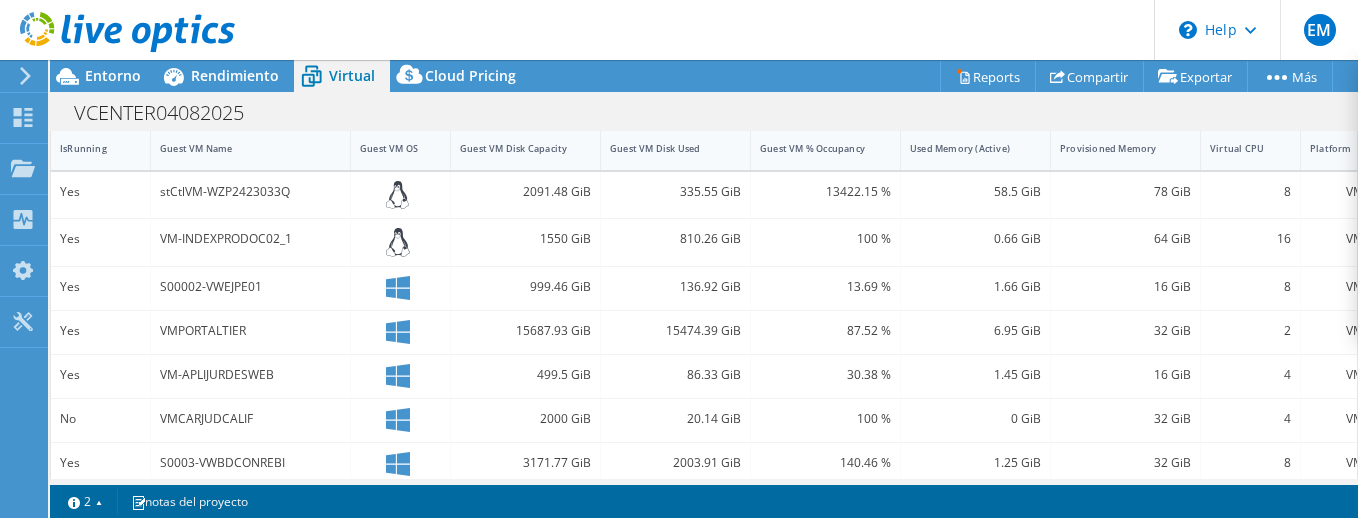 scroll, scrollTop: 0, scrollLeft: 0, axis: both 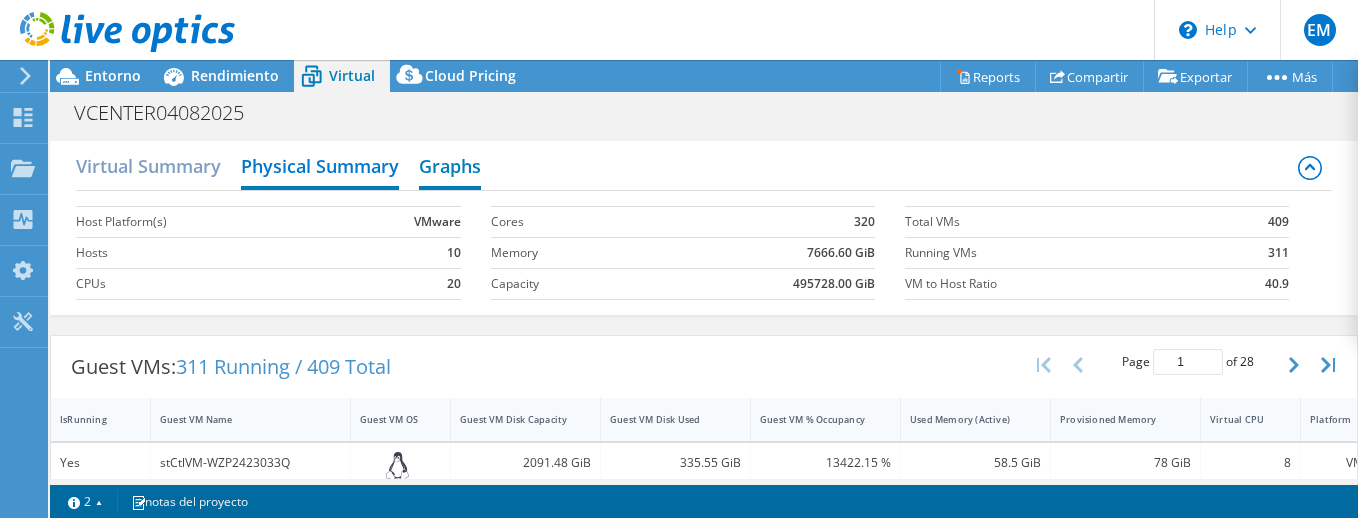 click on "Graphs" at bounding box center (450, 168) 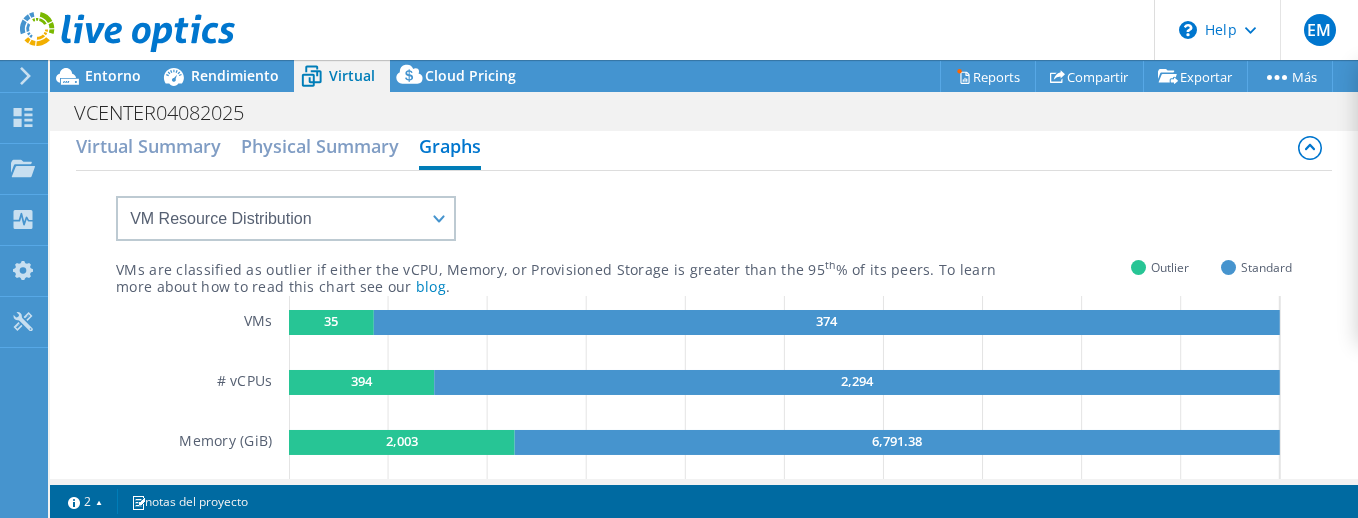 scroll, scrollTop: 0, scrollLeft: 0, axis: both 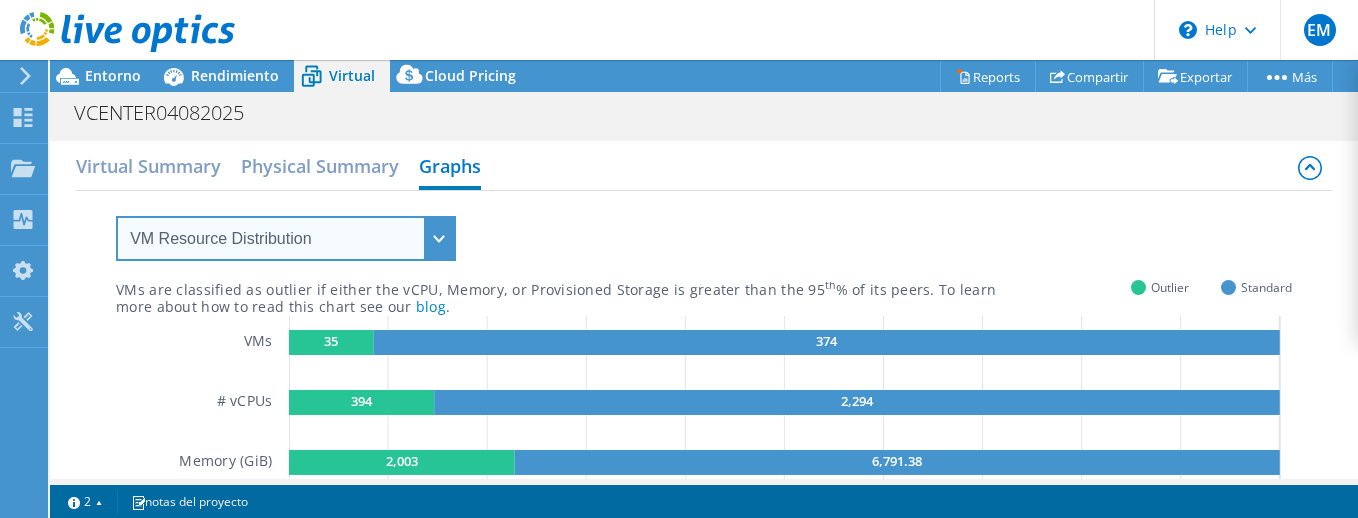 click on "VM Resource Distribution Provisioning Contrast Over Provisioning" at bounding box center [286, 238] 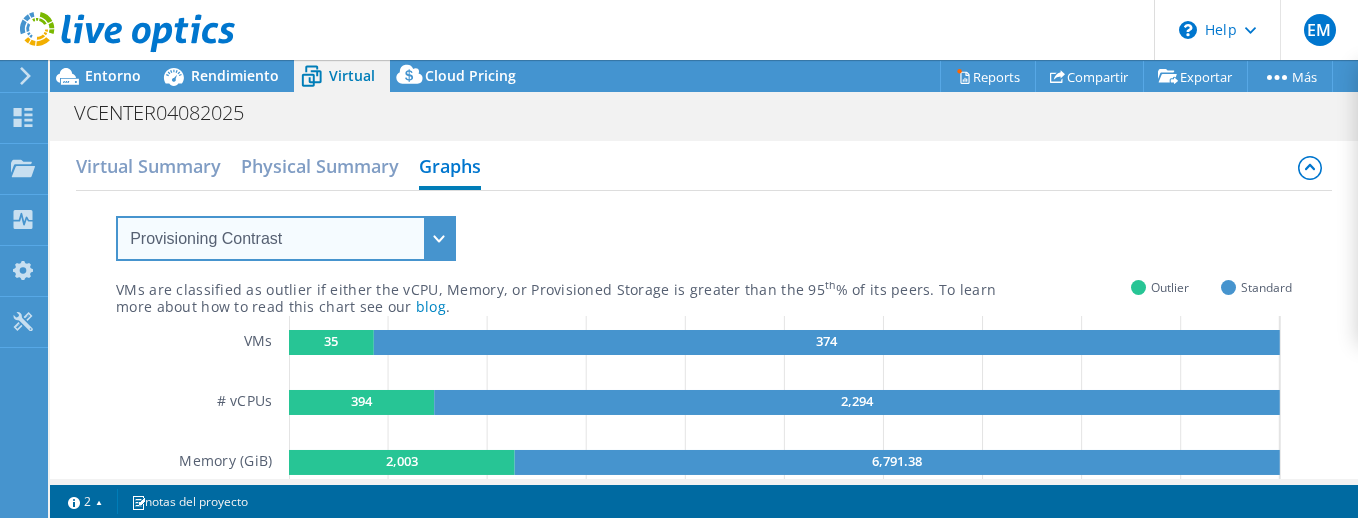 click on "Provisioning Contrast" at bounding box center [0, 0] 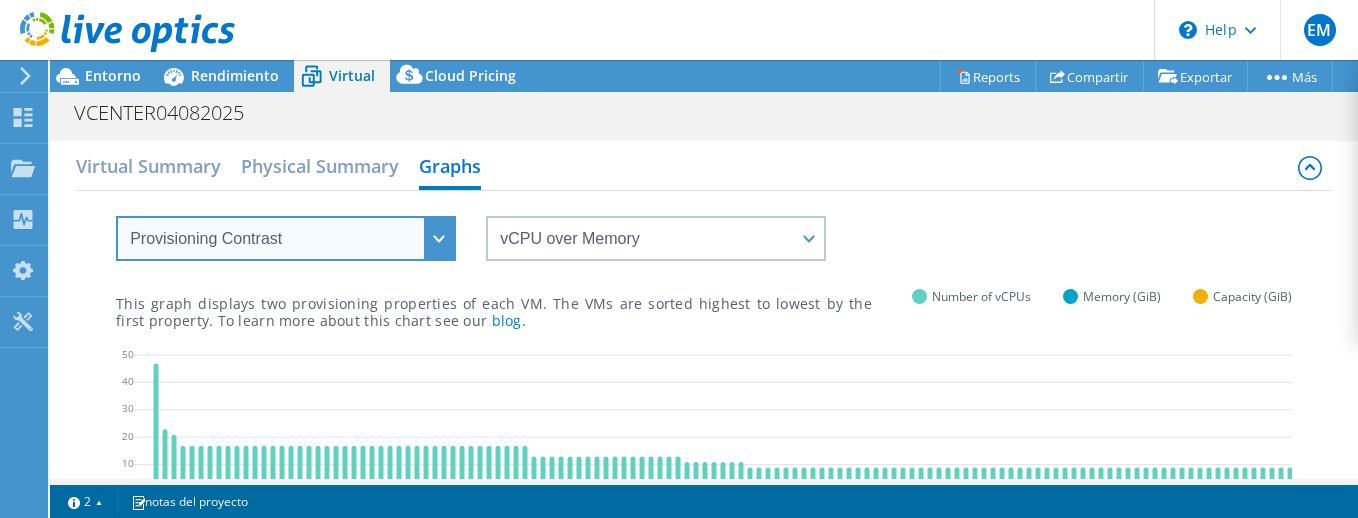 click on "VM Resource Distribution Provisioning Contrast Over Provisioning" at bounding box center (286, 238) 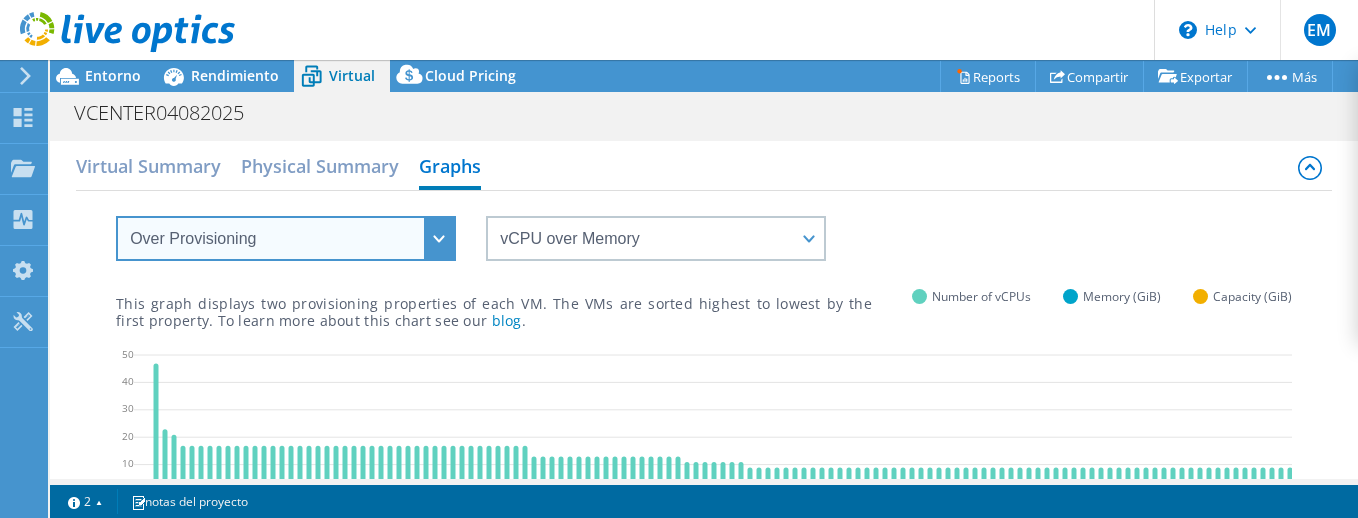 click on "Over Provisioning" at bounding box center (0, 0) 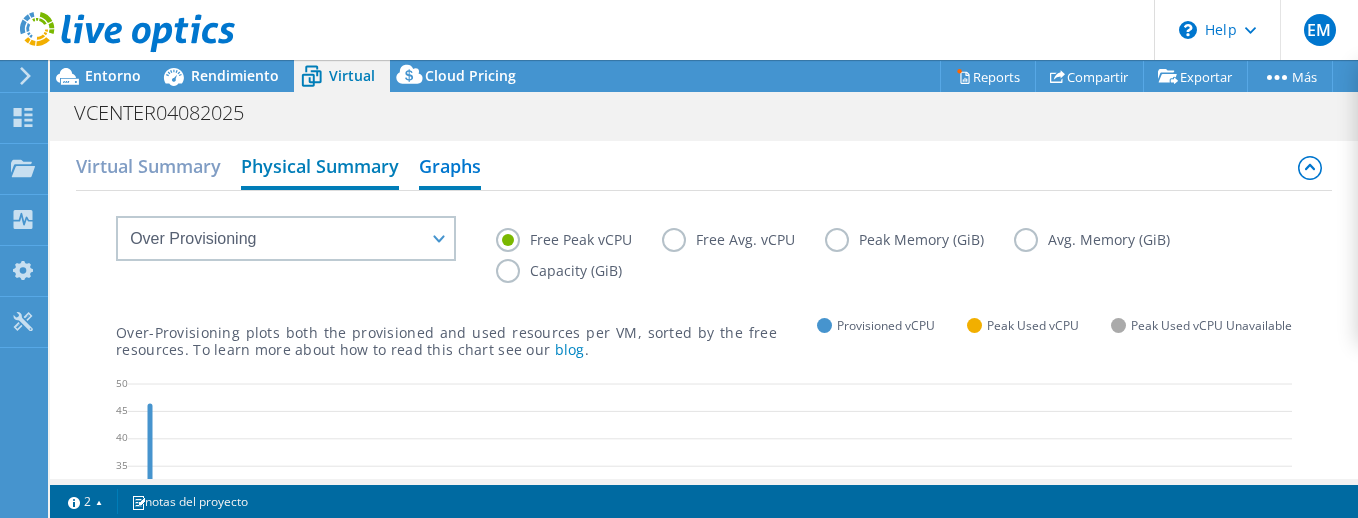 click on "Physical Summary" at bounding box center [320, 168] 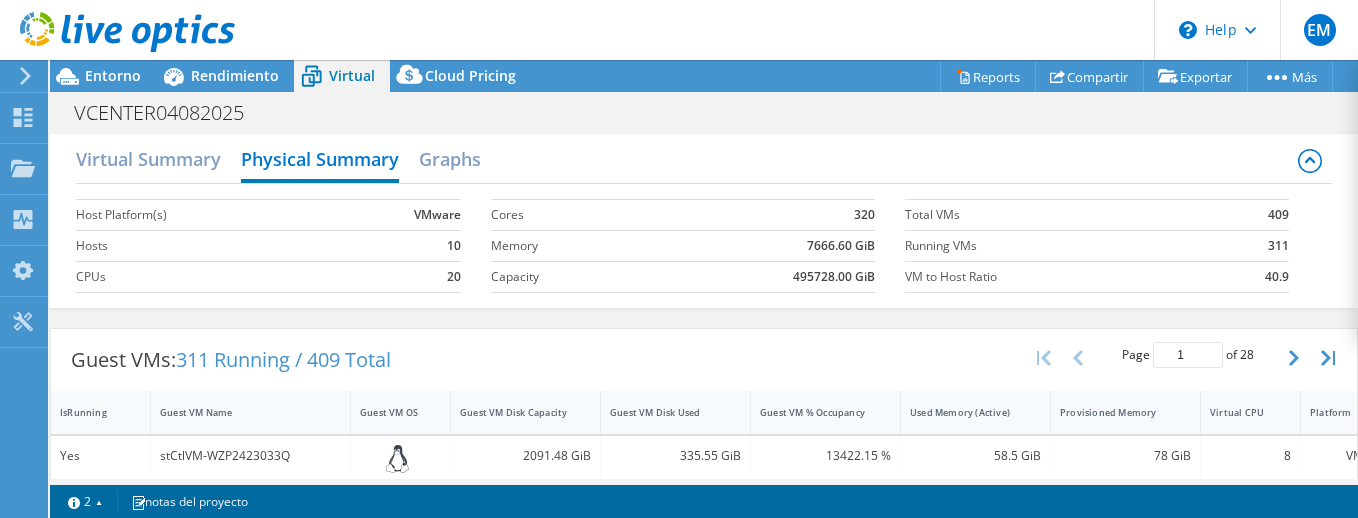 scroll, scrollTop: 0, scrollLeft: 0, axis: both 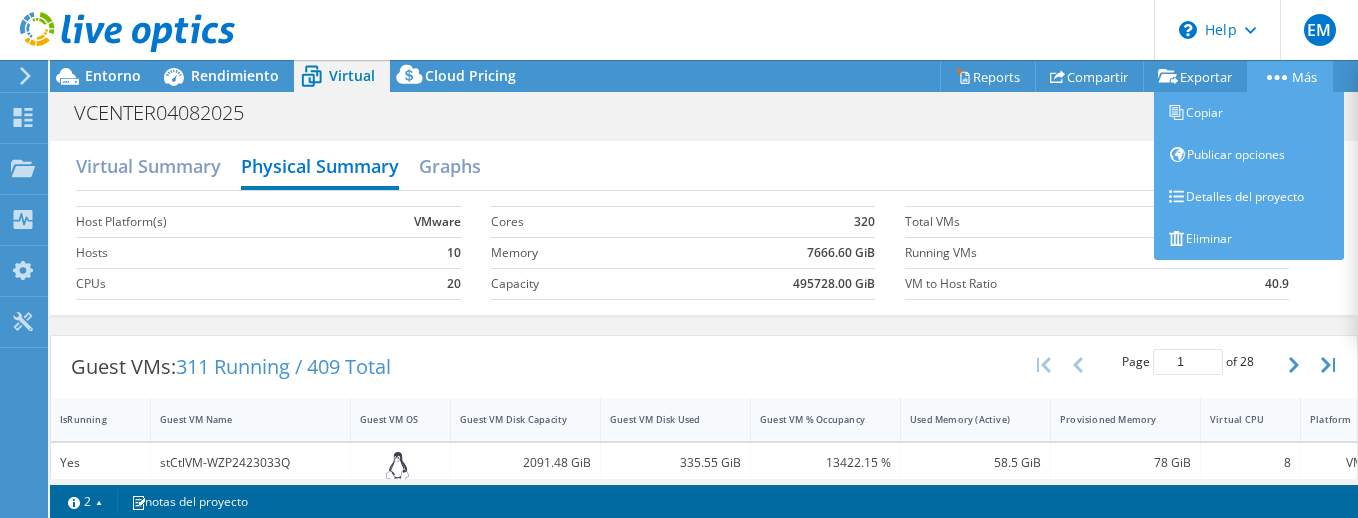 click on "Más" at bounding box center [1290, 76] 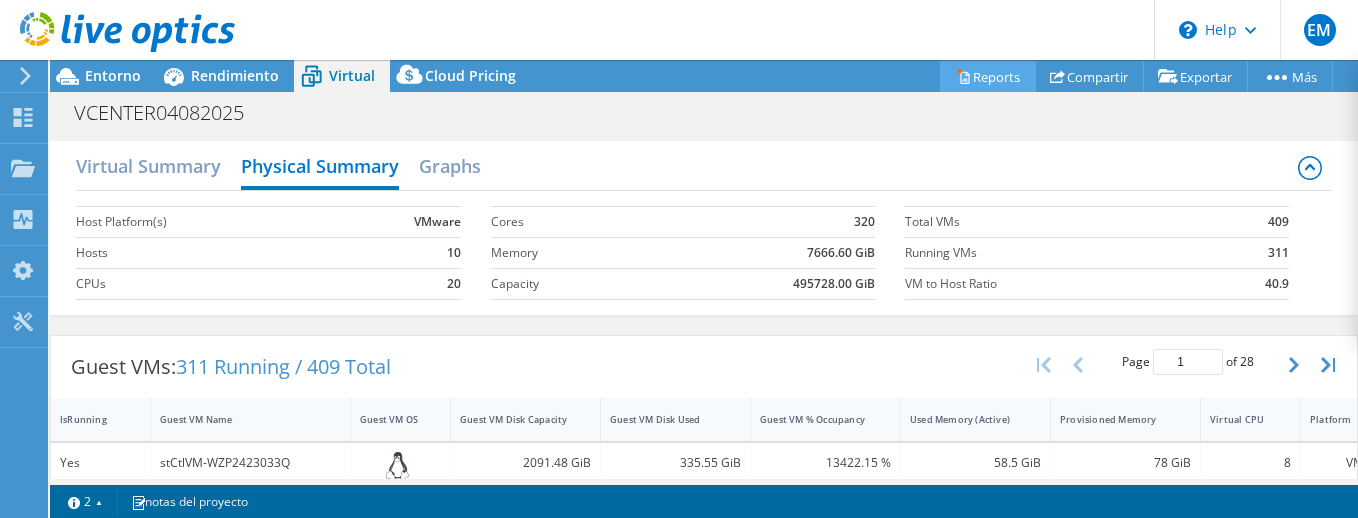 click 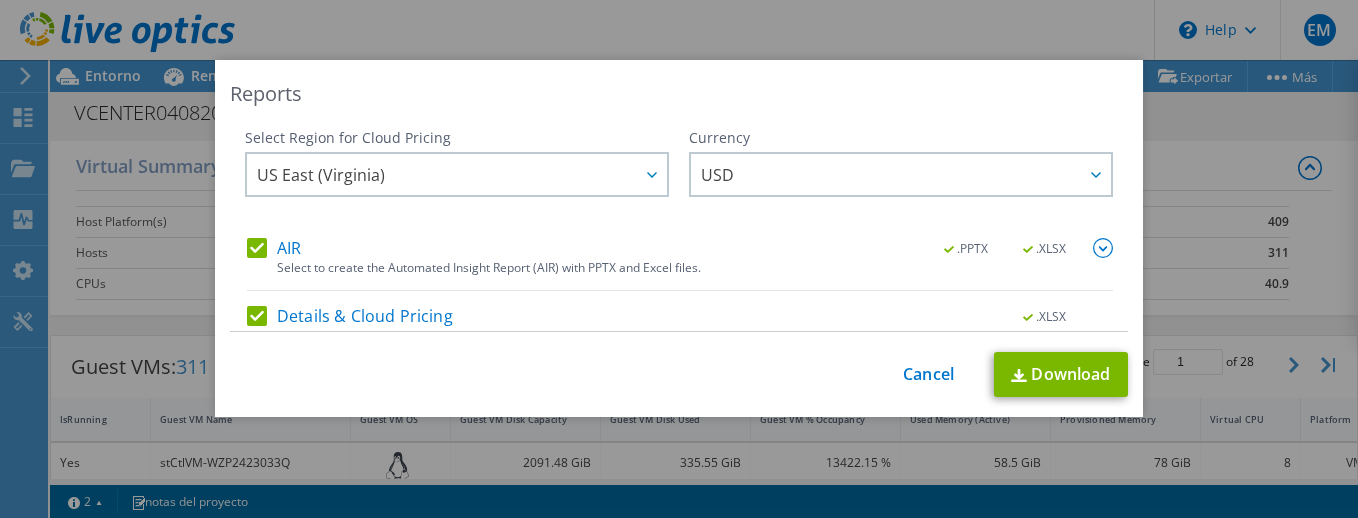 scroll, scrollTop: 163, scrollLeft: 0, axis: vertical 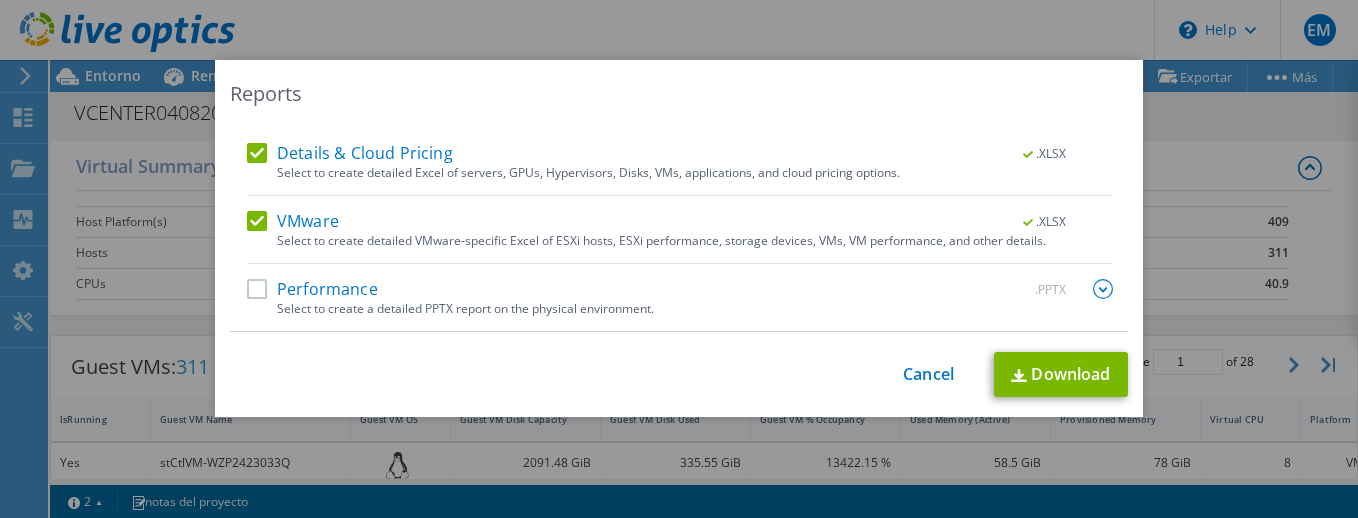 click on "Performance" at bounding box center (312, 289) 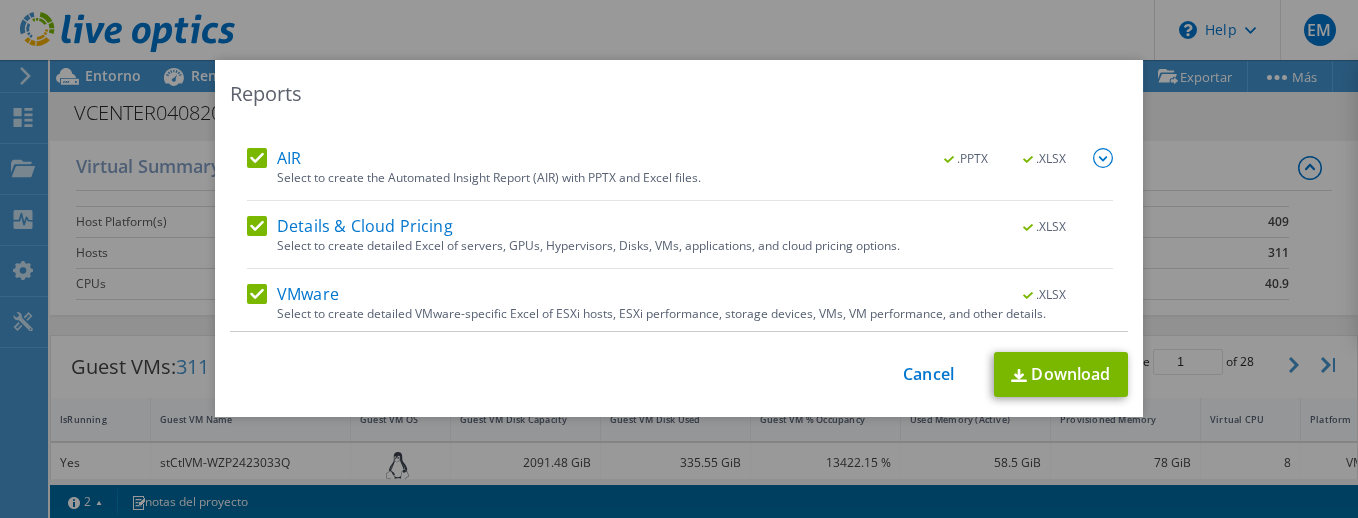 scroll, scrollTop: 73, scrollLeft: 0, axis: vertical 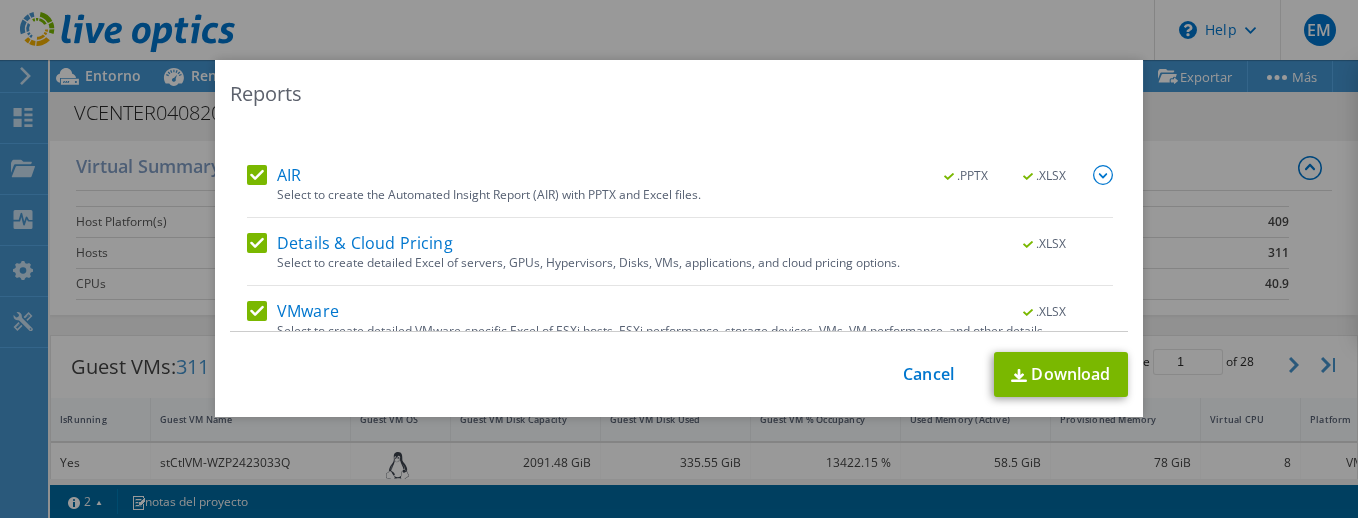 click on "Details & Cloud Pricing" at bounding box center [350, 243] 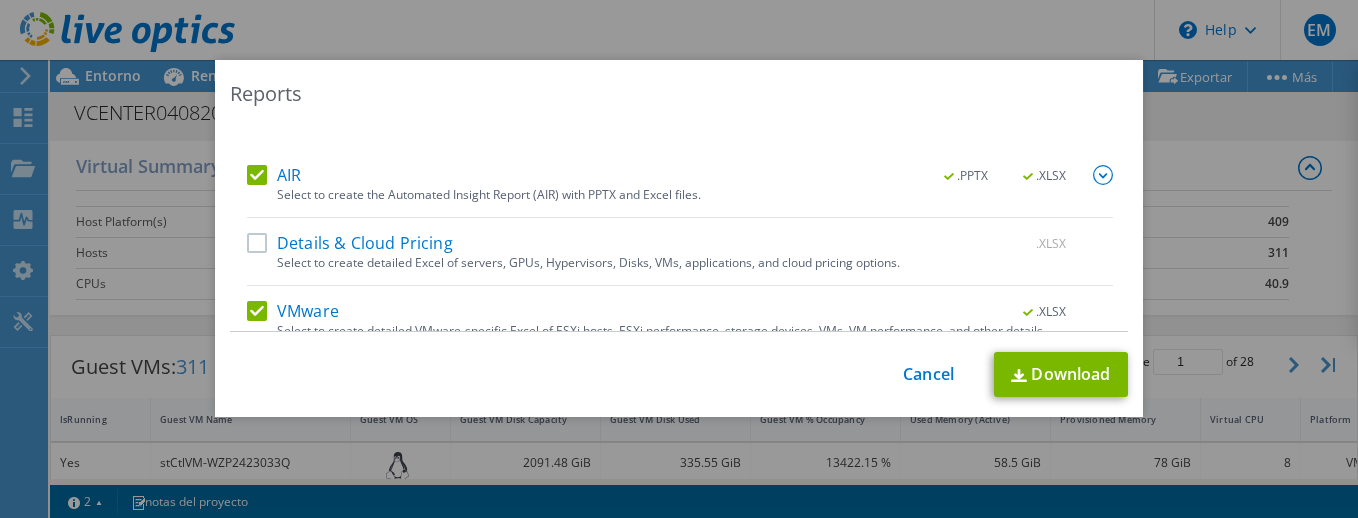 click on "Details & Cloud Pricing" at bounding box center [350, 243] 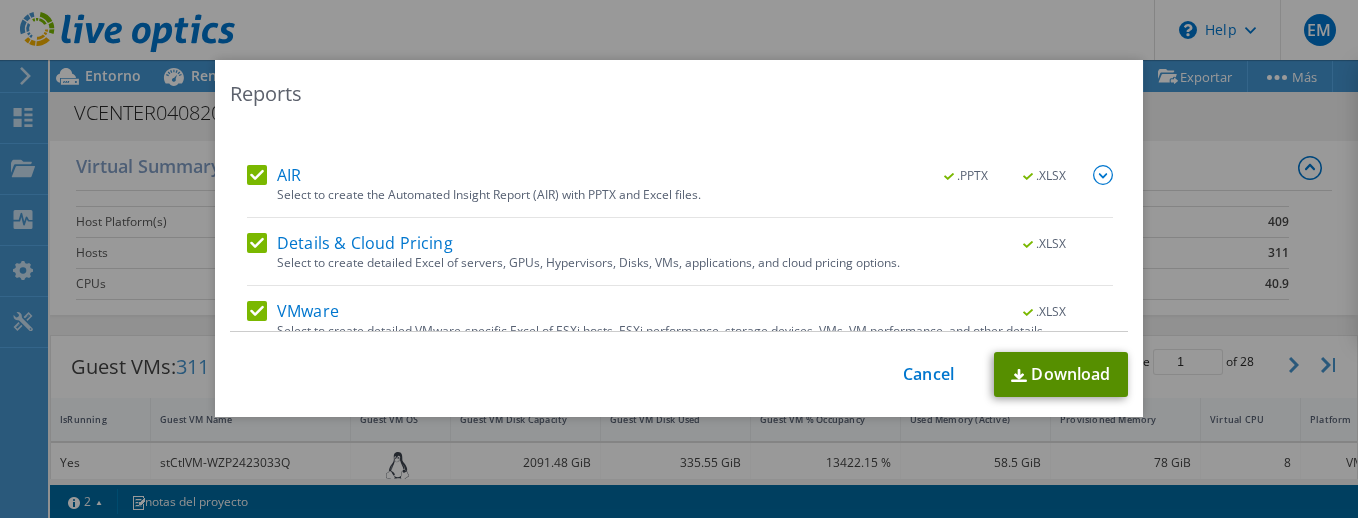 click on "Download" at bounding box center [1061, 374] 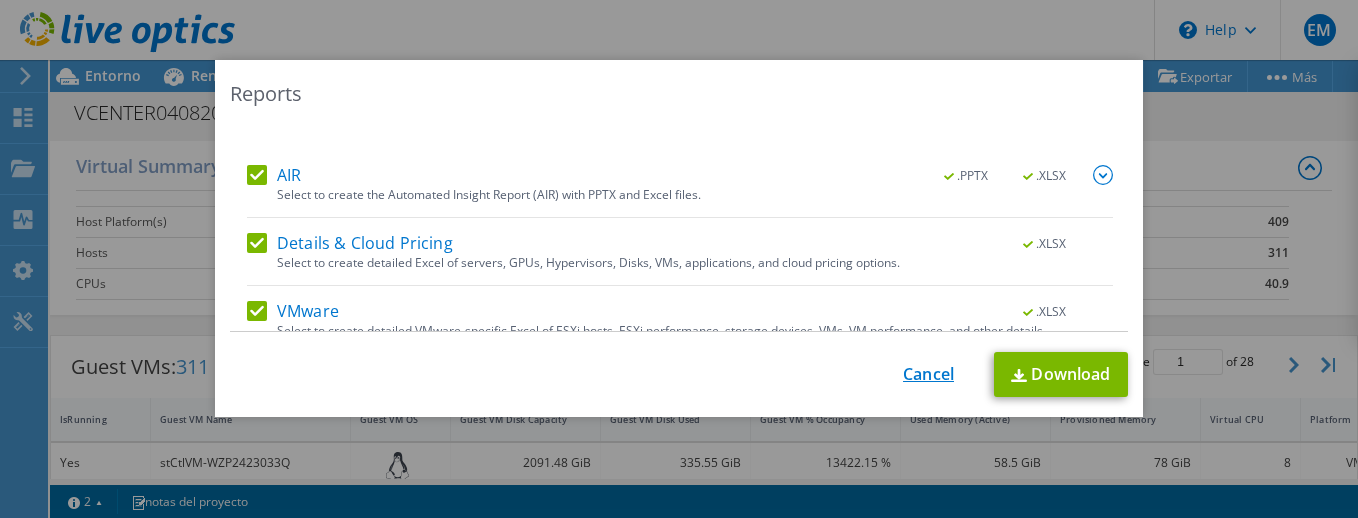 click on "Cancel" at bounding box center (928, 374) 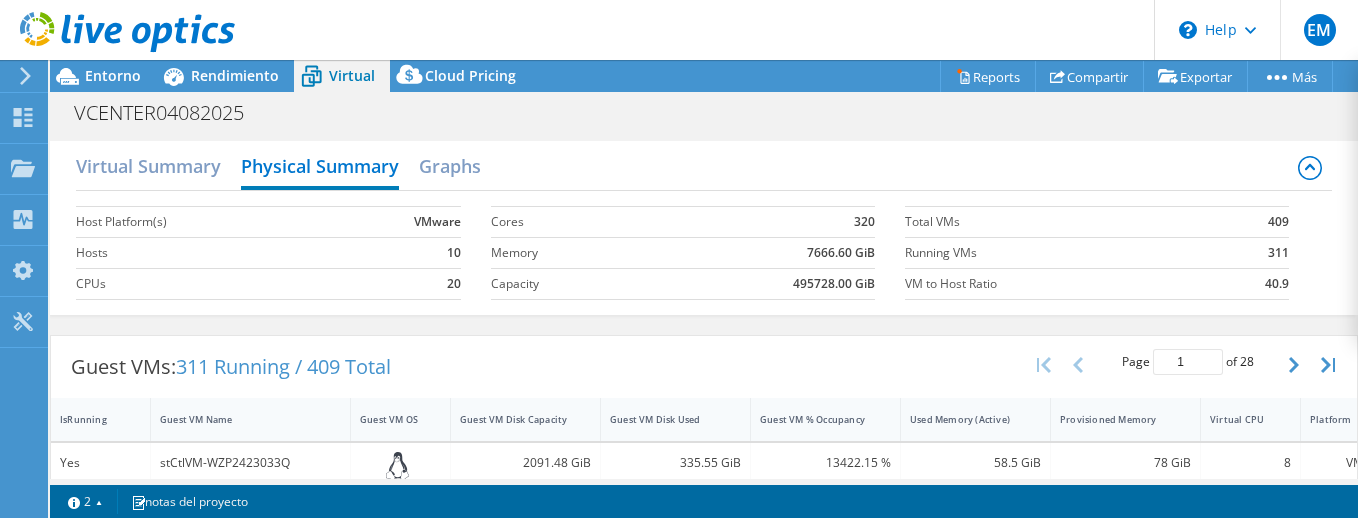 click on "Virtual Summary Physical Summary Graphs Host Platform(s) VMware Hosts 10 CPUs 20 Cores 320 Memory 7666.60 GiB Capacity 495728.00 GiB Total VMs 409 Running VMs 311 VM to Host Ratio 40.9" at bounding box center (704, 228) 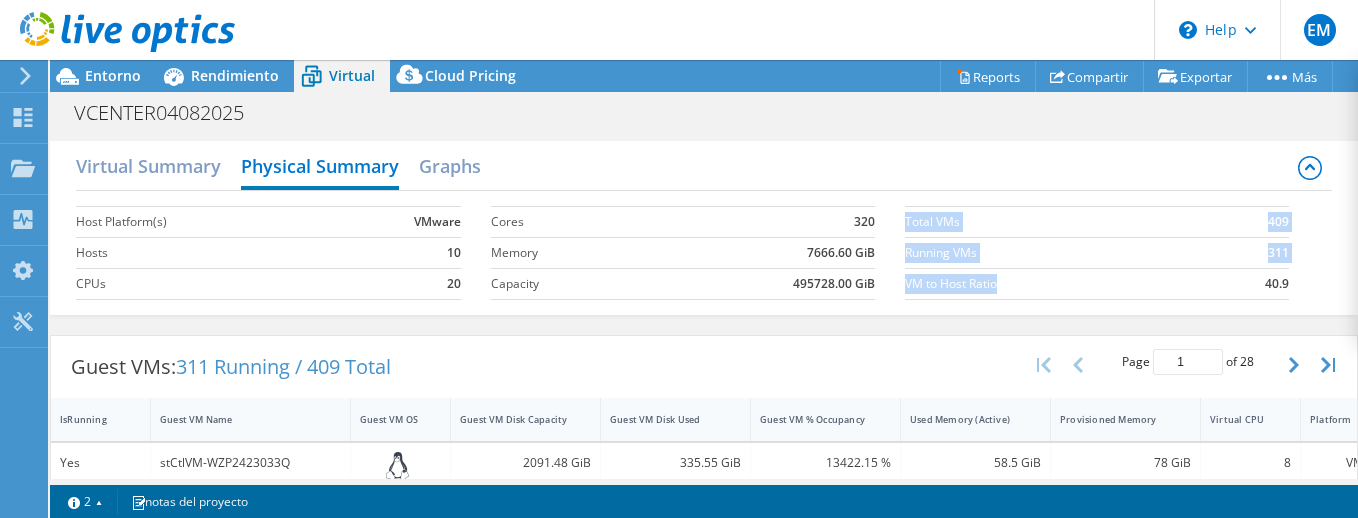 drag, startPoint x: 456, startPoint y: 391, endPoint x: 194, endPoint y: 311, distance: 273.9416 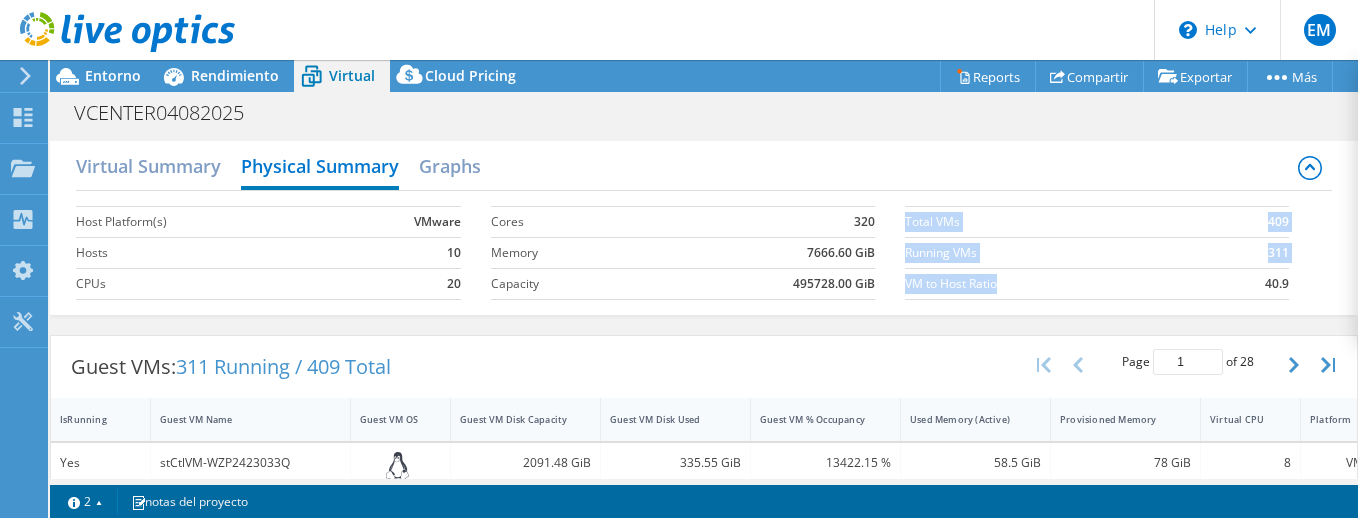 click on "Total VMs 409 Running VMs 311 VM to Host Ratio 40.9" at bounding box center [1112, 253] 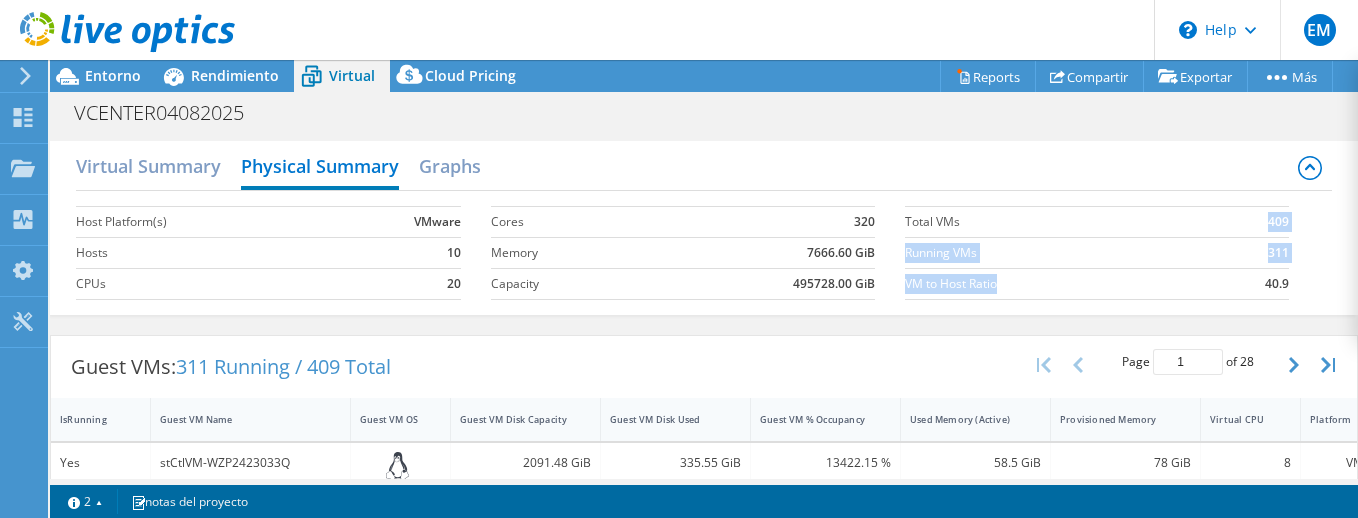 drag, startPoint x: 460, startPoint y: 391, endPoint x: 255, endPoint y: 326, distance: 215.05814 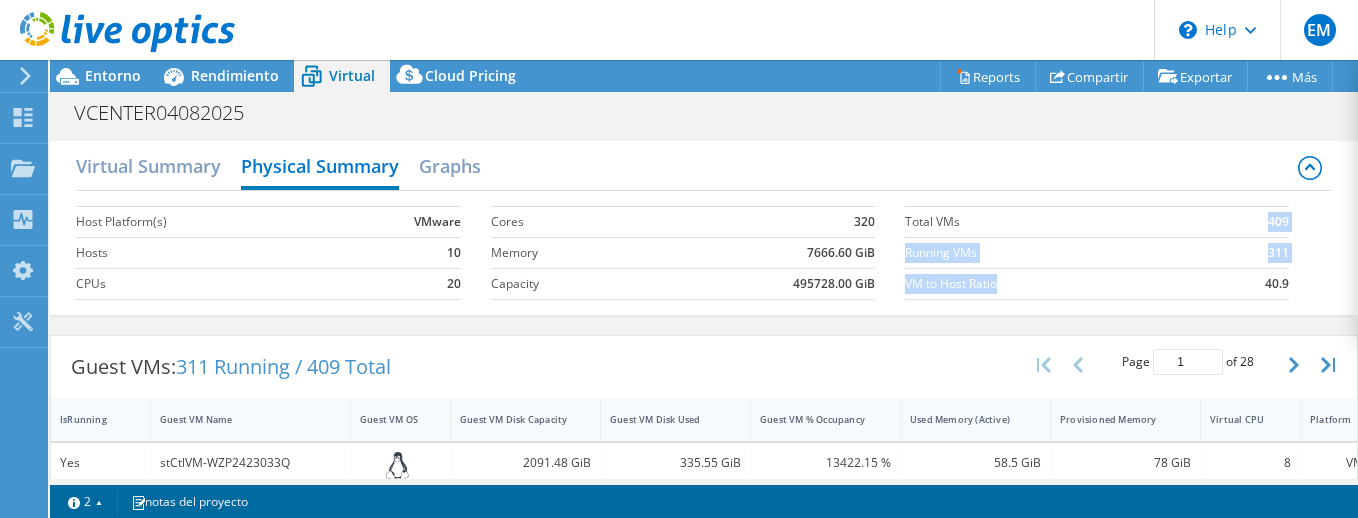 drag, startPoint x: 456, startPoint y: 389, endPoint x: 249, endPoint y: 339, distance: 212.95305 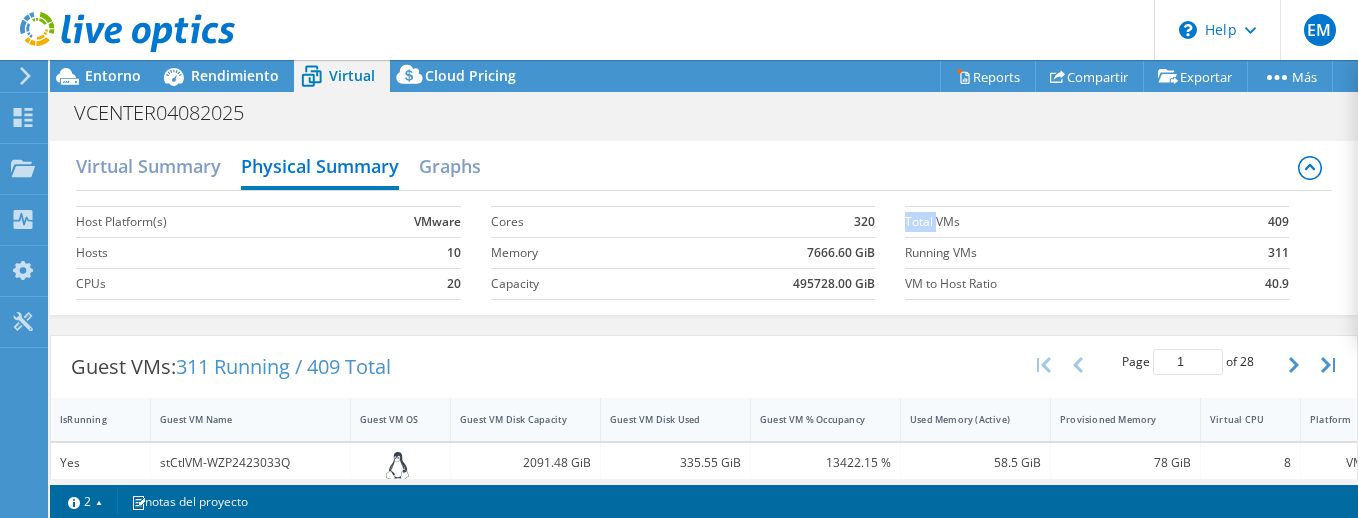 click on "Total VMs" at bounding box center [1060, 222] 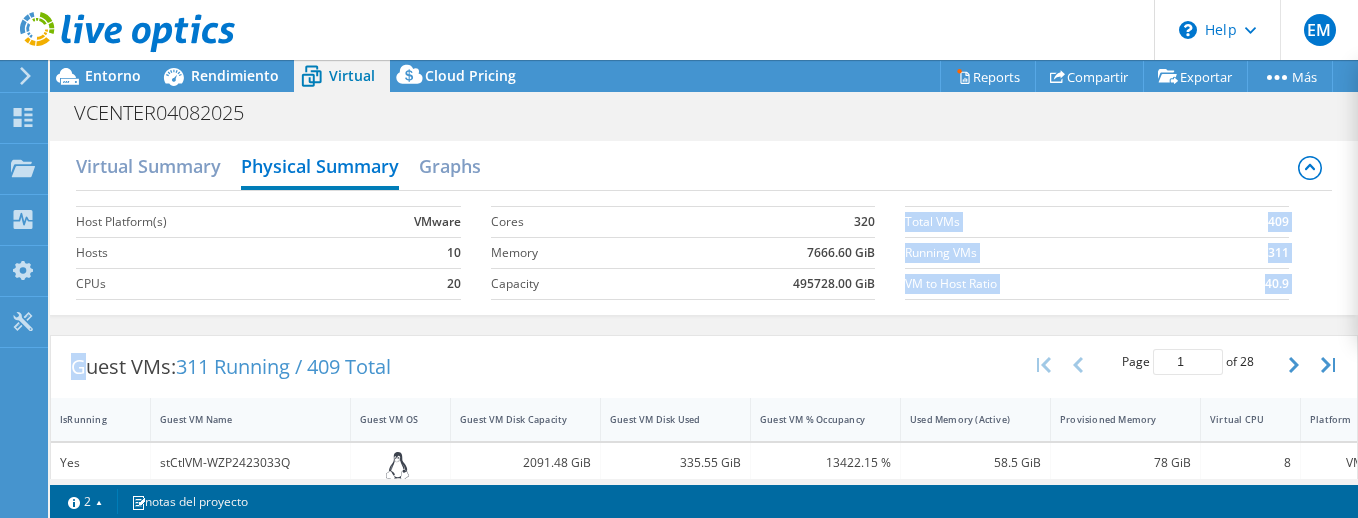 scroll, scrollTop: 5, scrollLeft: 0, axis: vertical 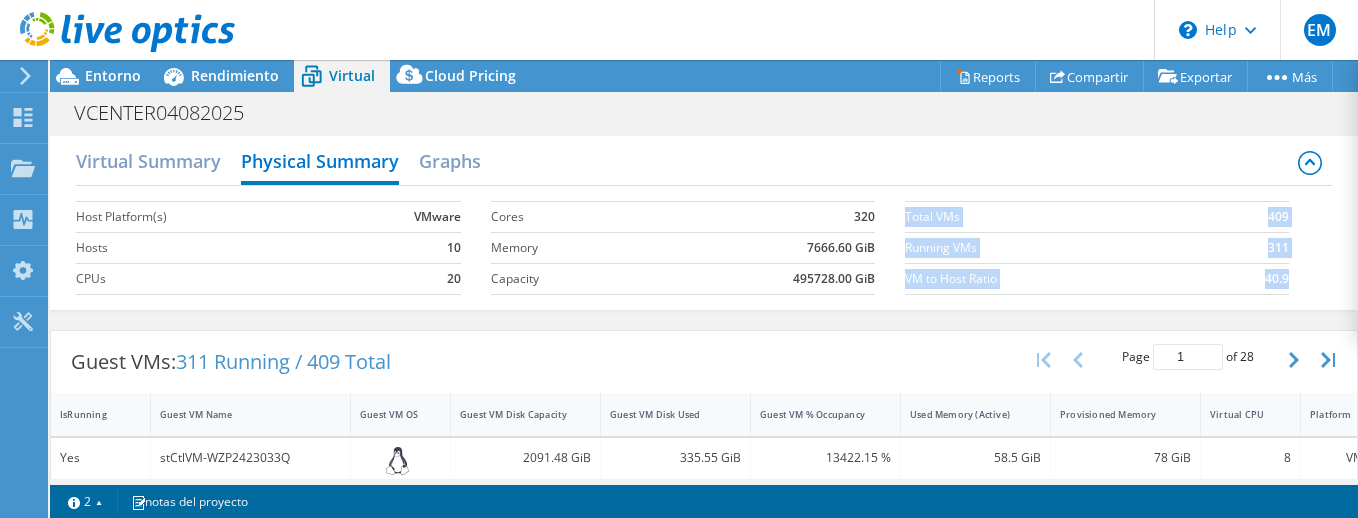 copy on "Total VMs 409 Running VMs 311 VM to Host Ratio 40.9" 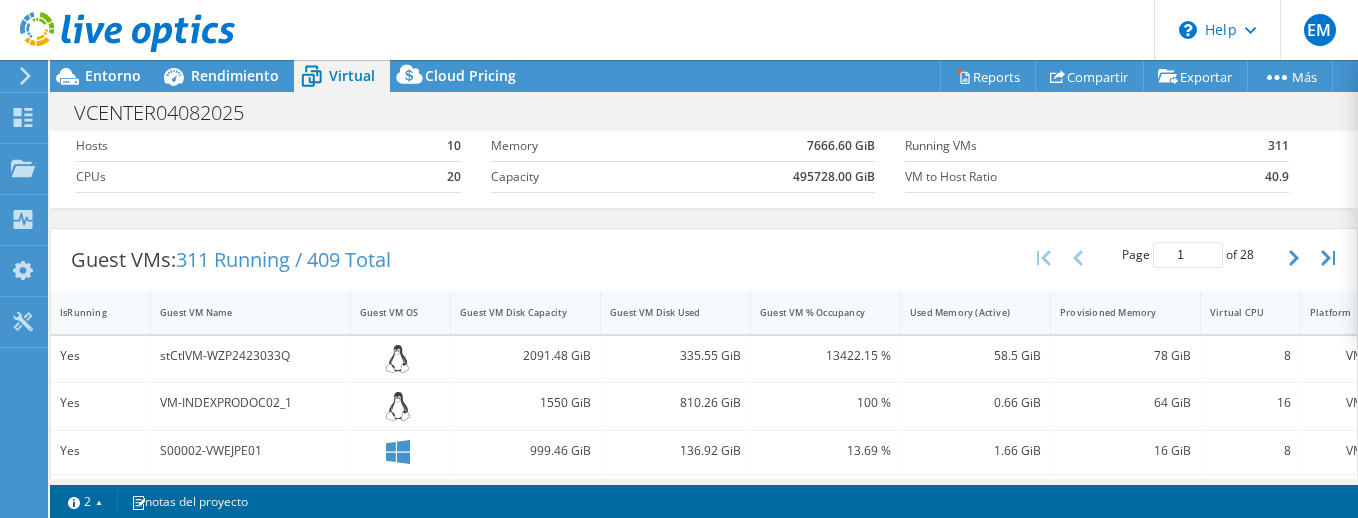 scroll, scrollTop: 90, scrollLeft: 0, axis: vertical 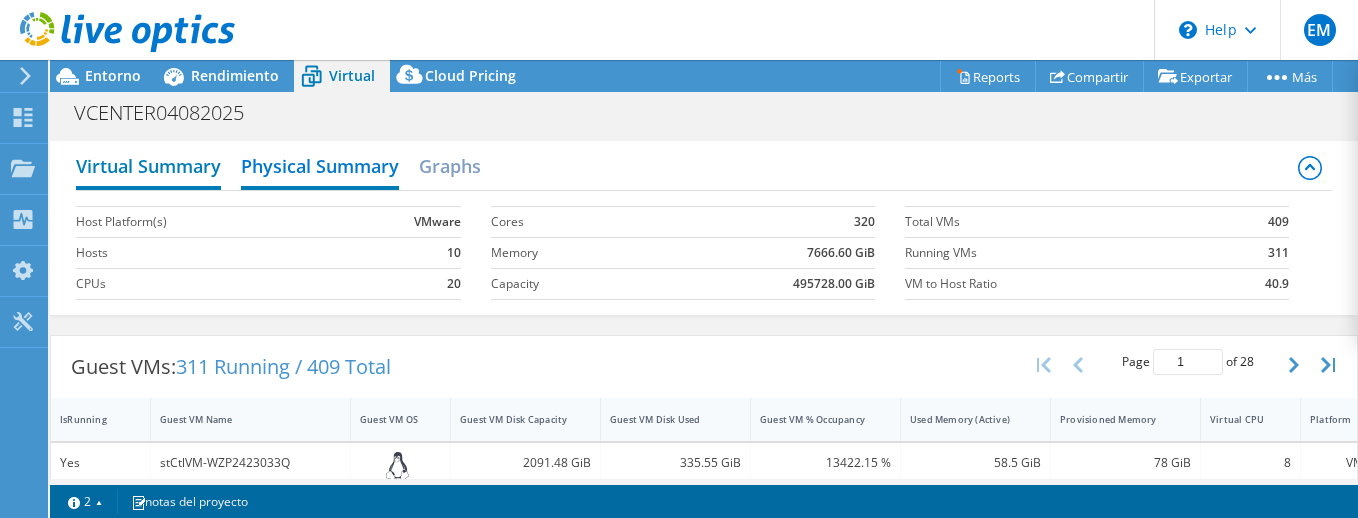 click on "Virtual Summary" at bounding box center (148, 168) 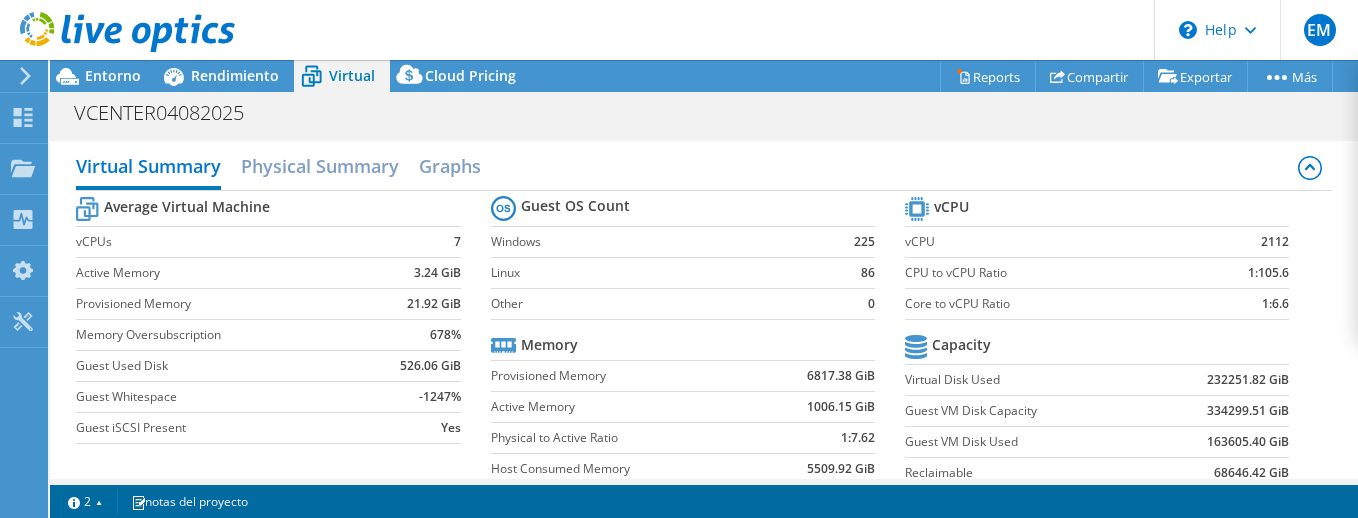 click on "Guest Whitespace" at bounding box center [222, 397] 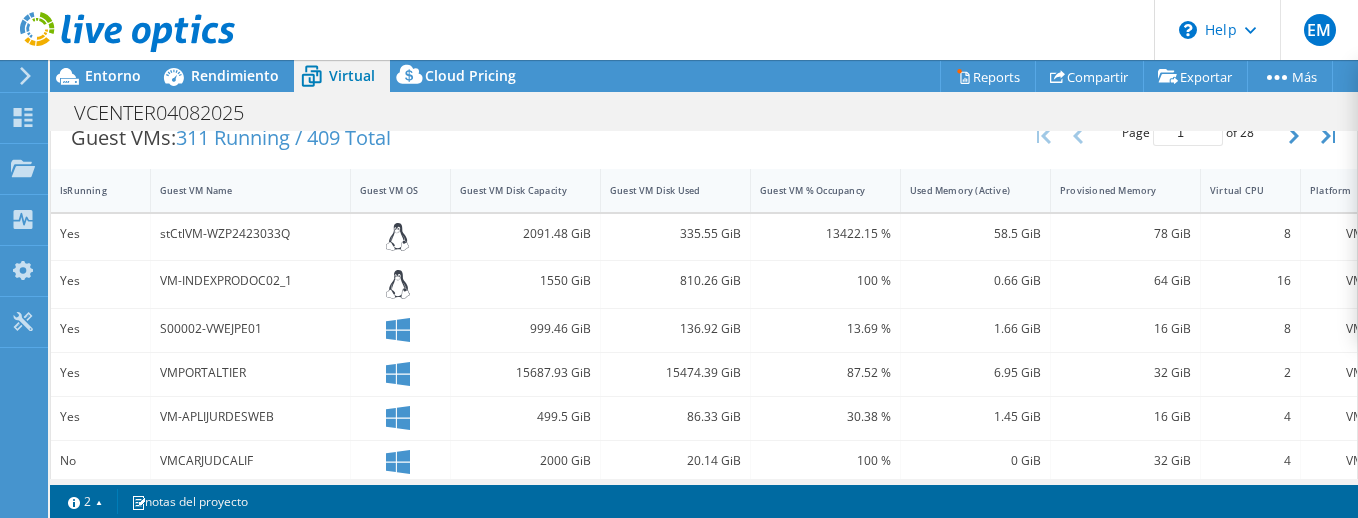 scroll, scrollTop: 414, scrollLeft: 0, axis: vertical 